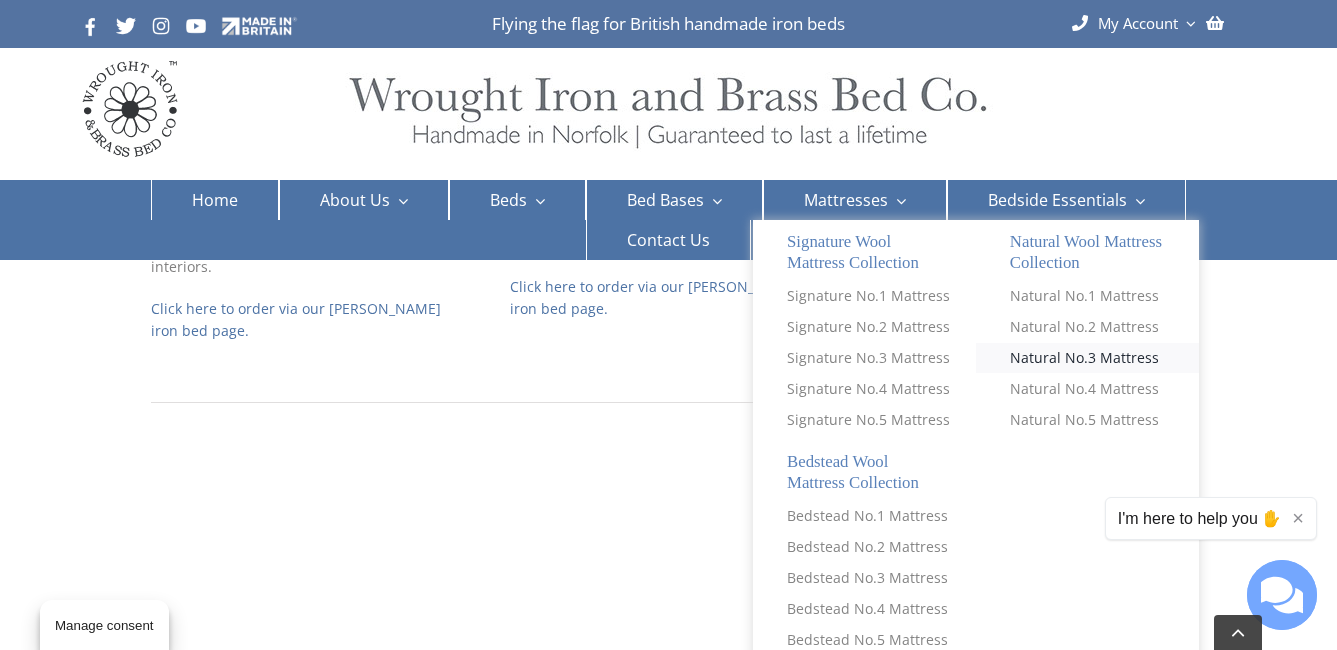 scroll, scrollTop: 900, scrollLeft: 0, axis: vertical 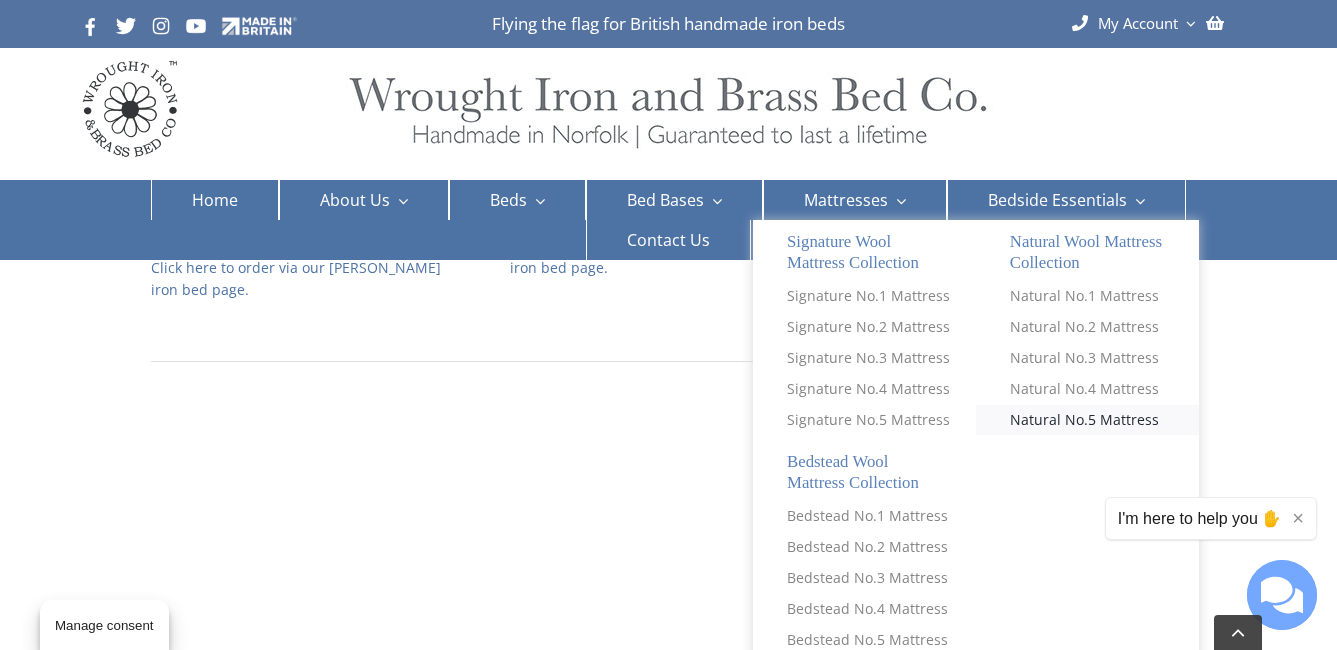 click on "Natural No.5 Mattress" at bounding box center [1084, 420] 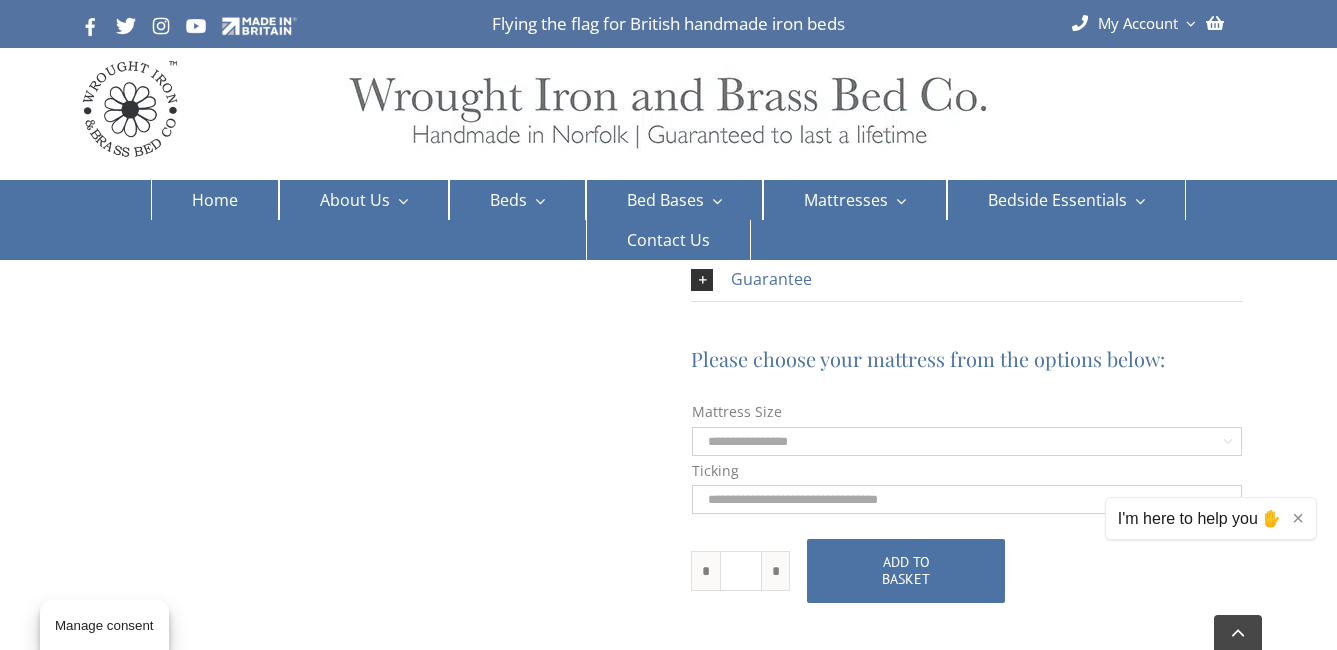 scroll, scrollTop: 1300, scrollLeft: 0, axis: vertical 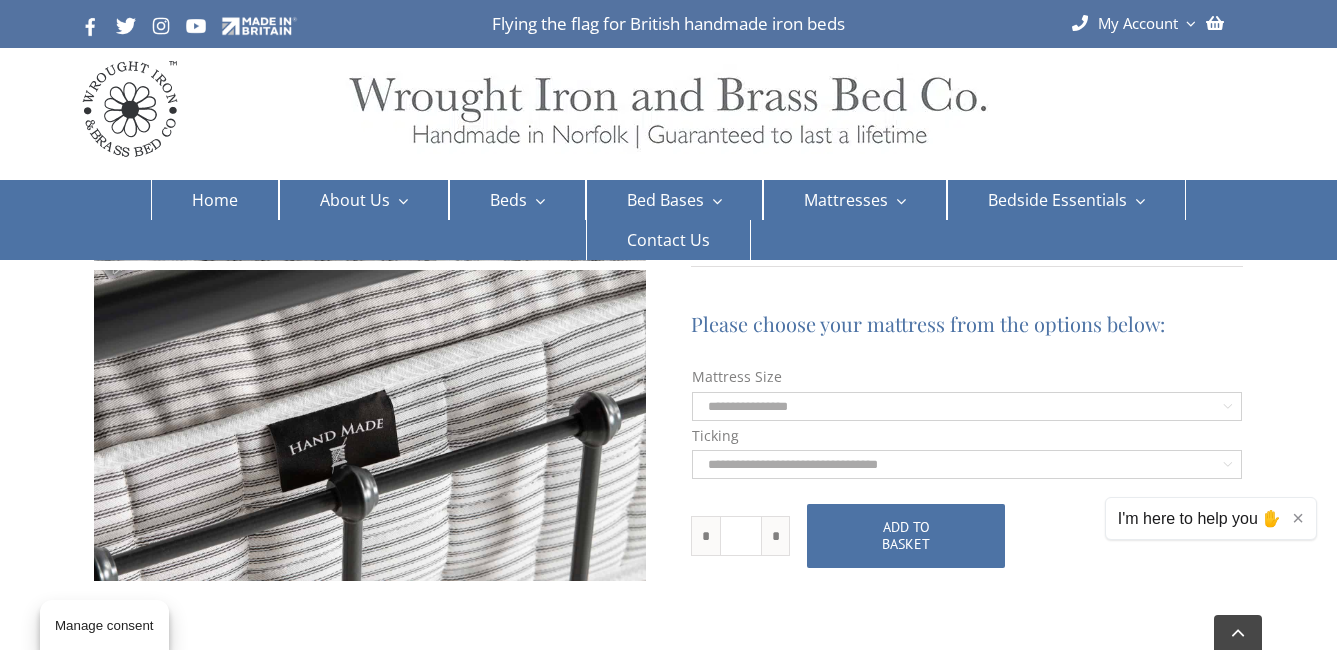 click on "**********" 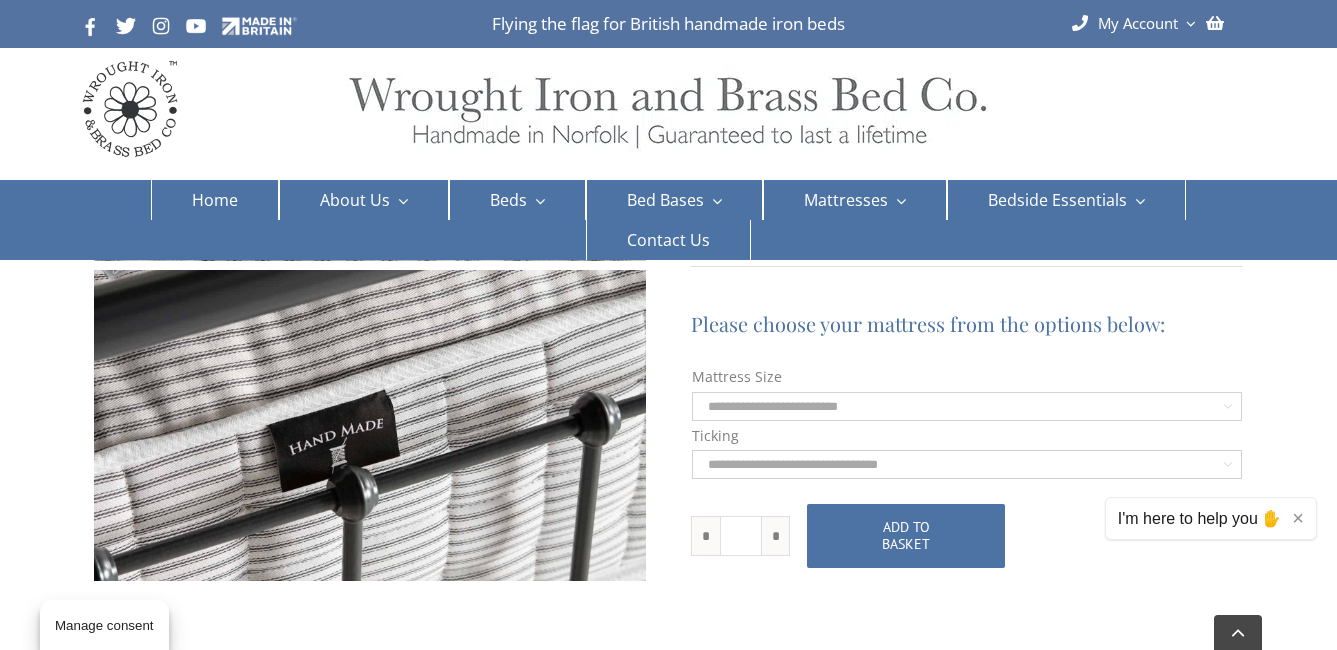 click on "**********" 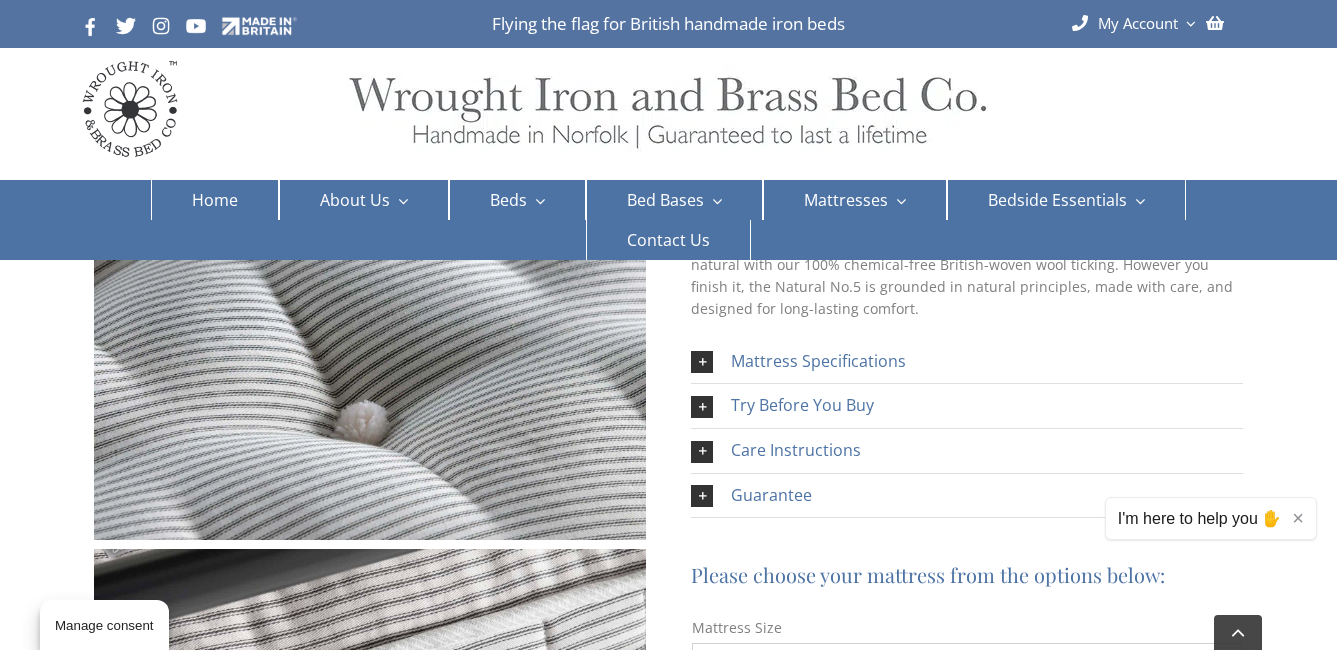 scroll, scrollTop: 1000, scrollLeft: 0, axis: vertical 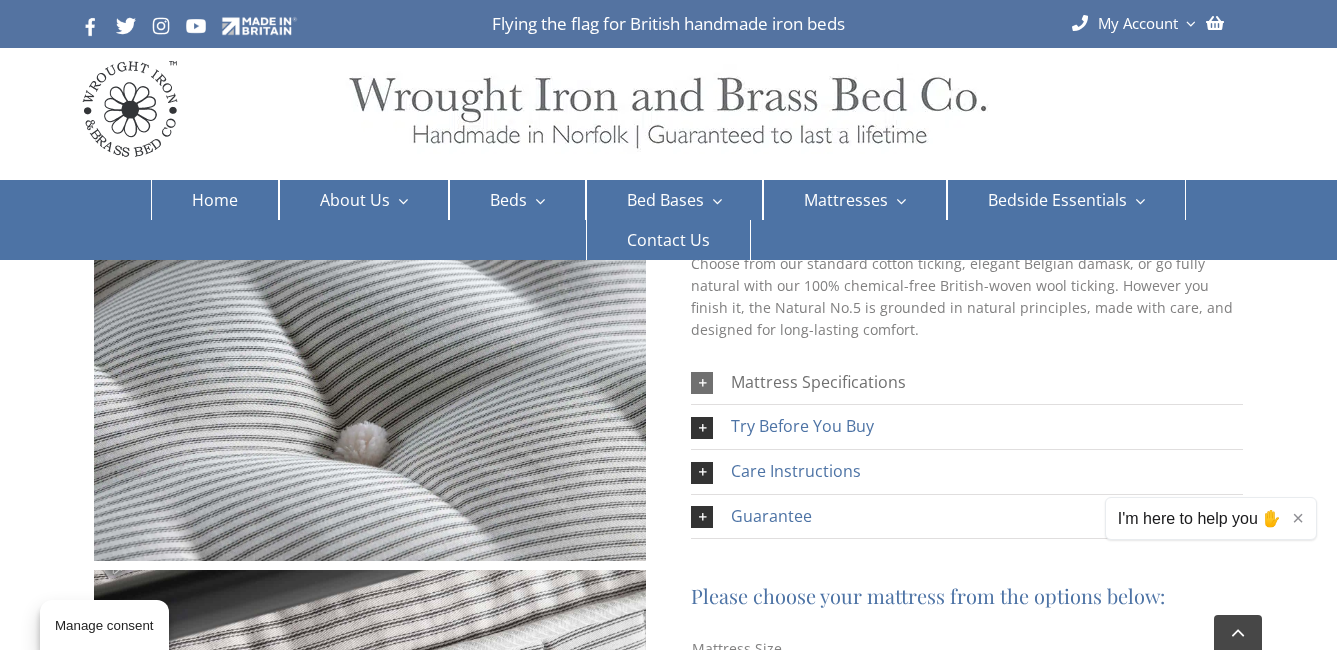 click on "Mattress Specifications" at bounding box center (818, 382) 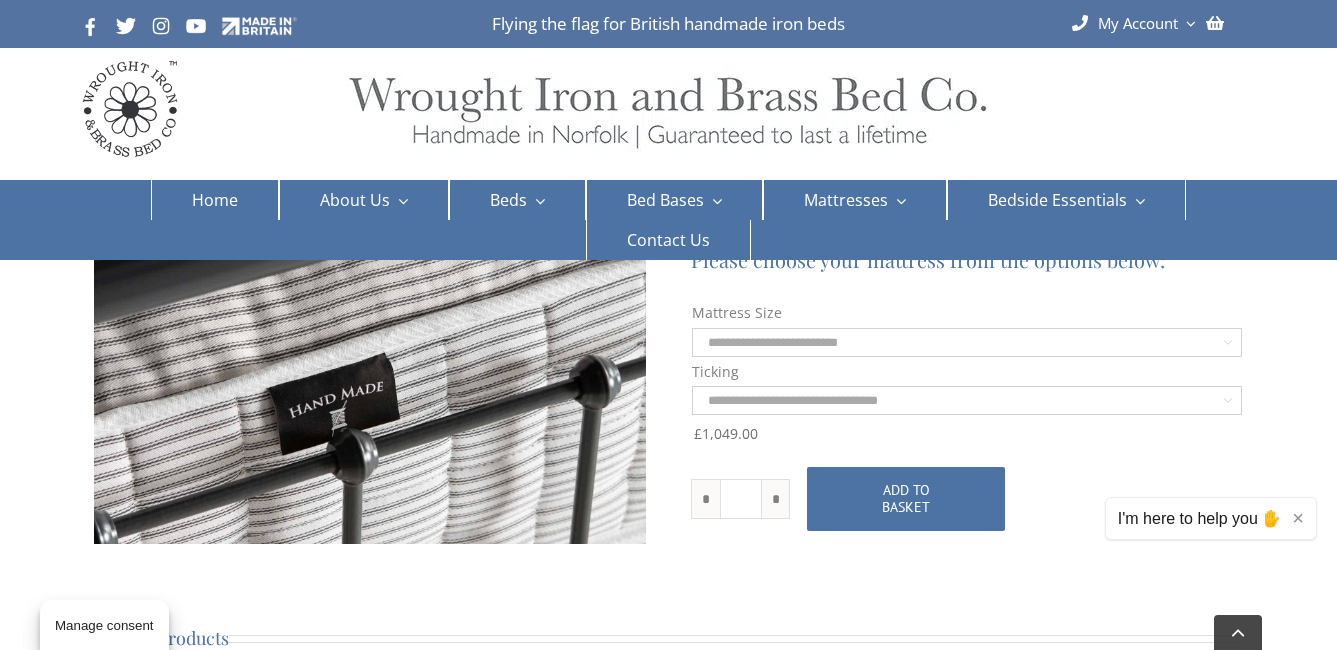 scroll, scrollTop: 1300, scrollLeft: 0, axis: vertical 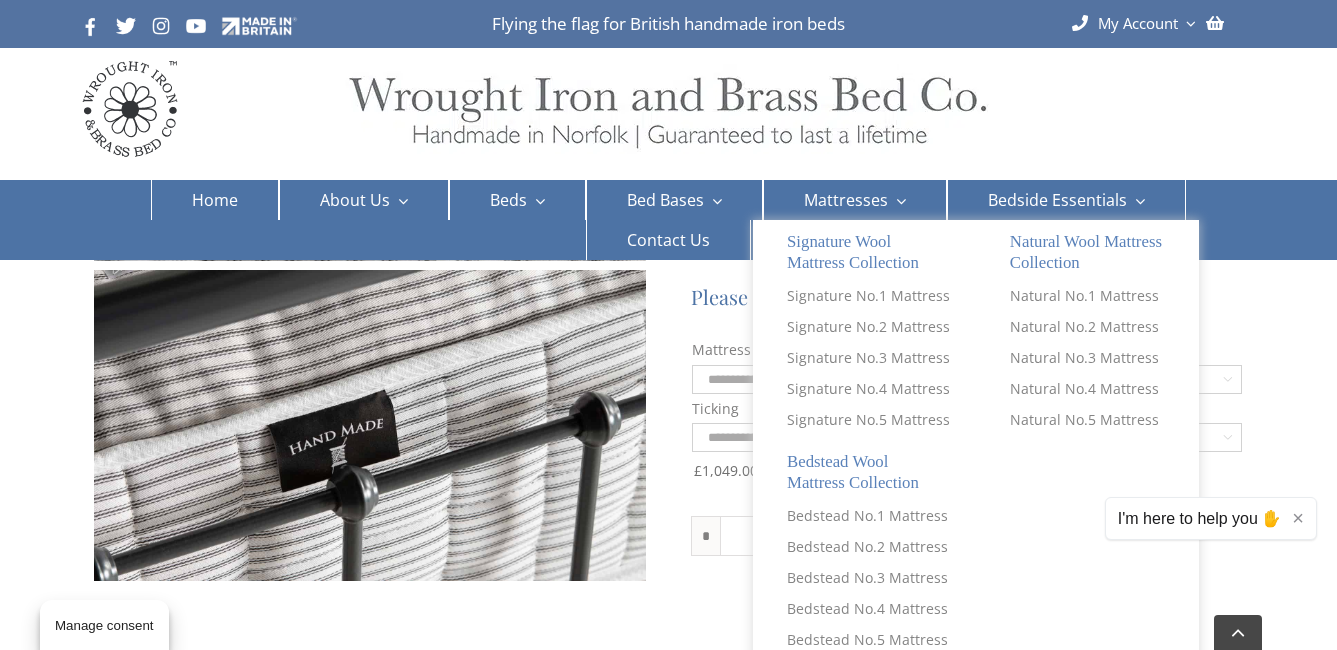 click on "Mattresses" at bounding box center (846, 200) 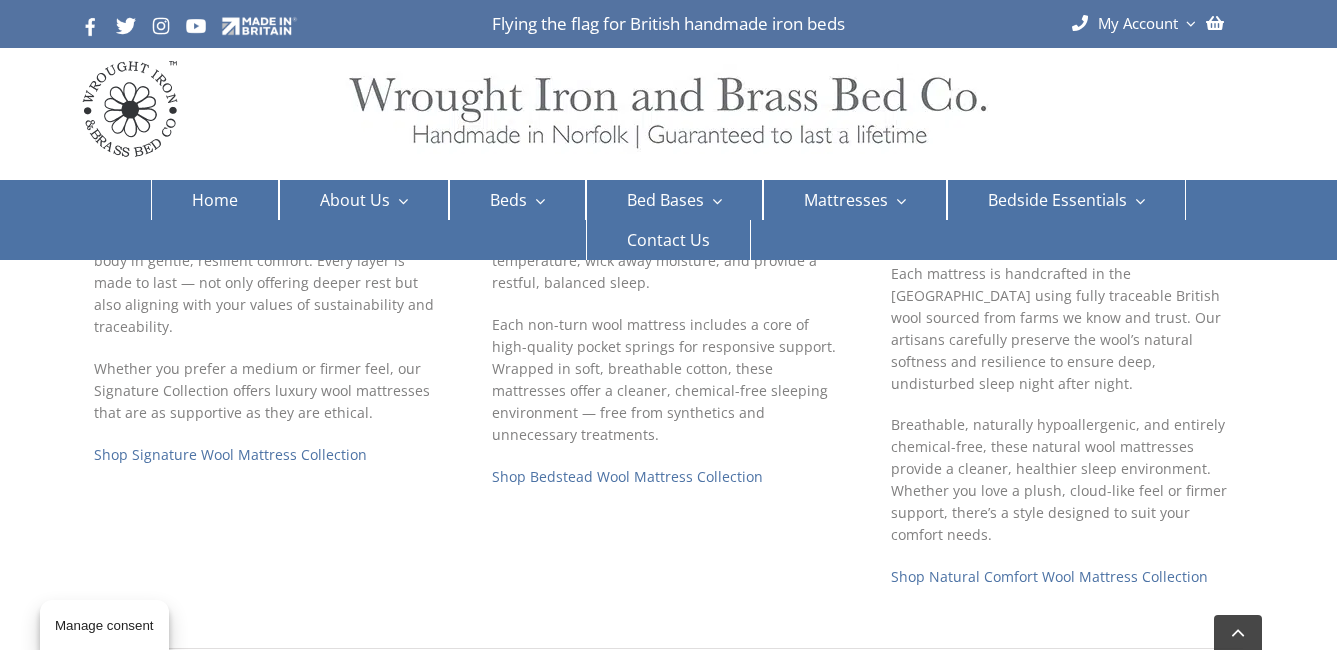 scroll, scrollTop: 1000, scrollLeft: 0, axis: vertical 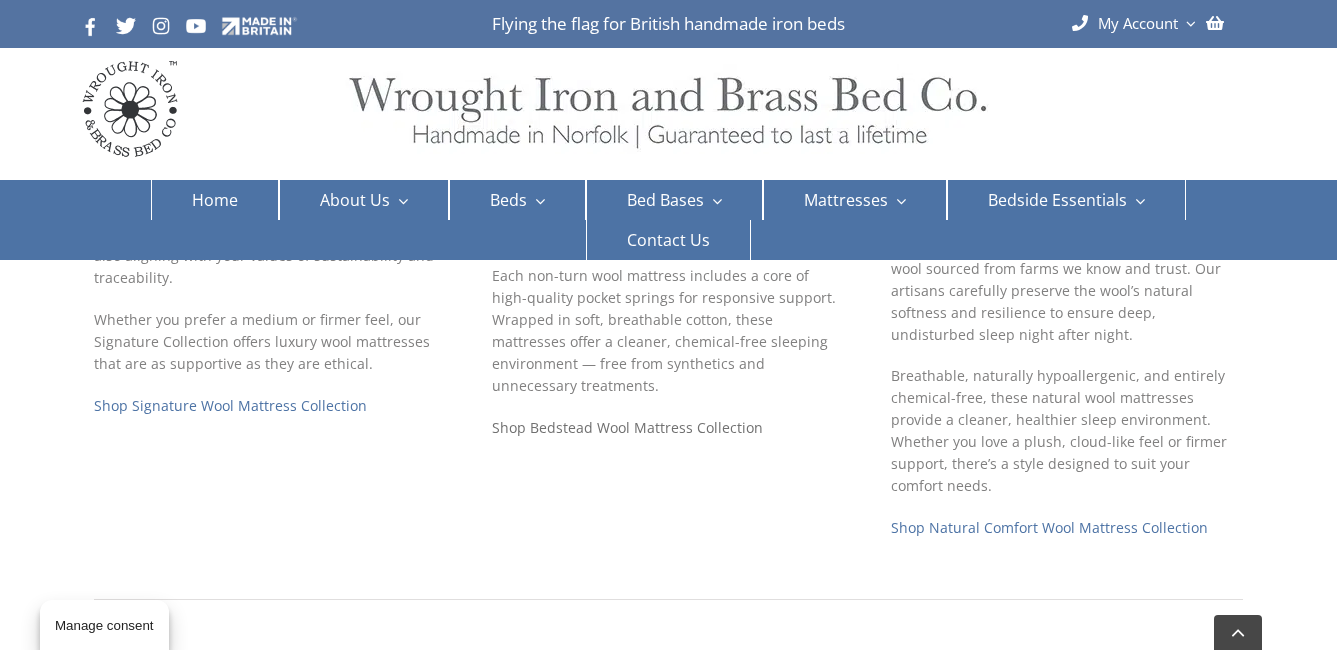 click on "Shop Bedstead Wool Mattress Collection" at bounding box center (627, 427) 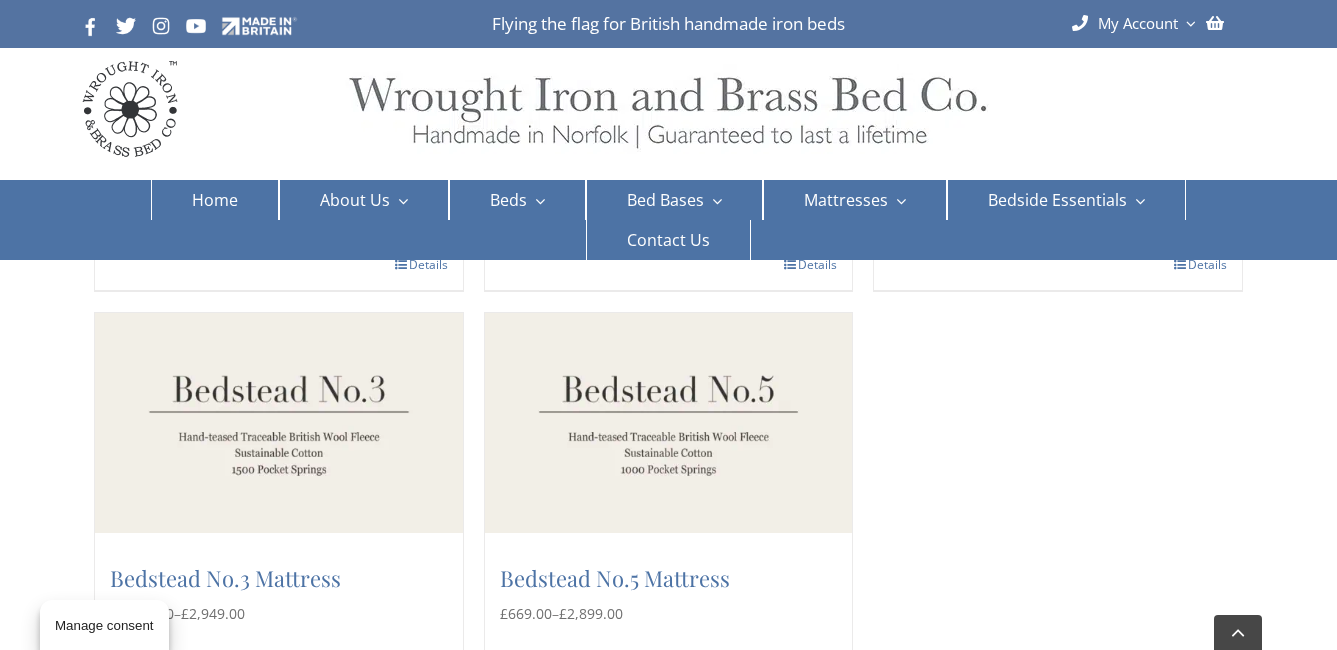 scroll, scrollTop: 900, scrollLeft: 0, axis: vertical 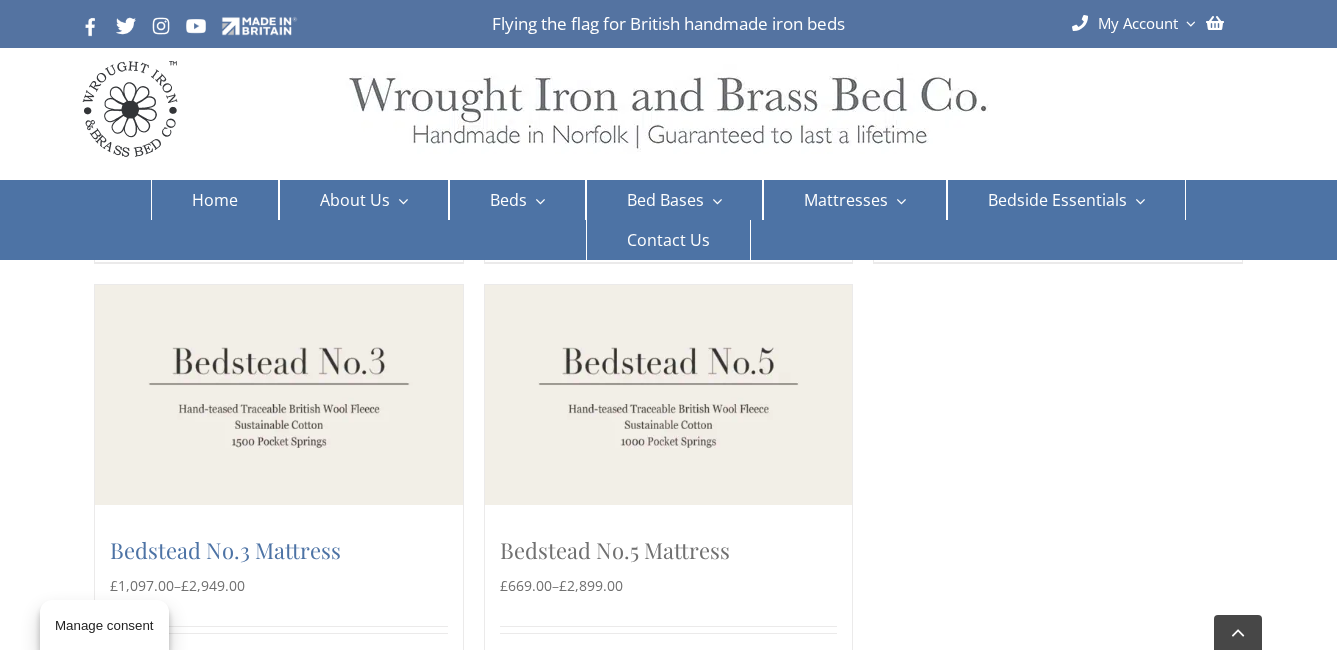 click on "Bedstead No.5 Mattress" at bounding box center (615, 550) 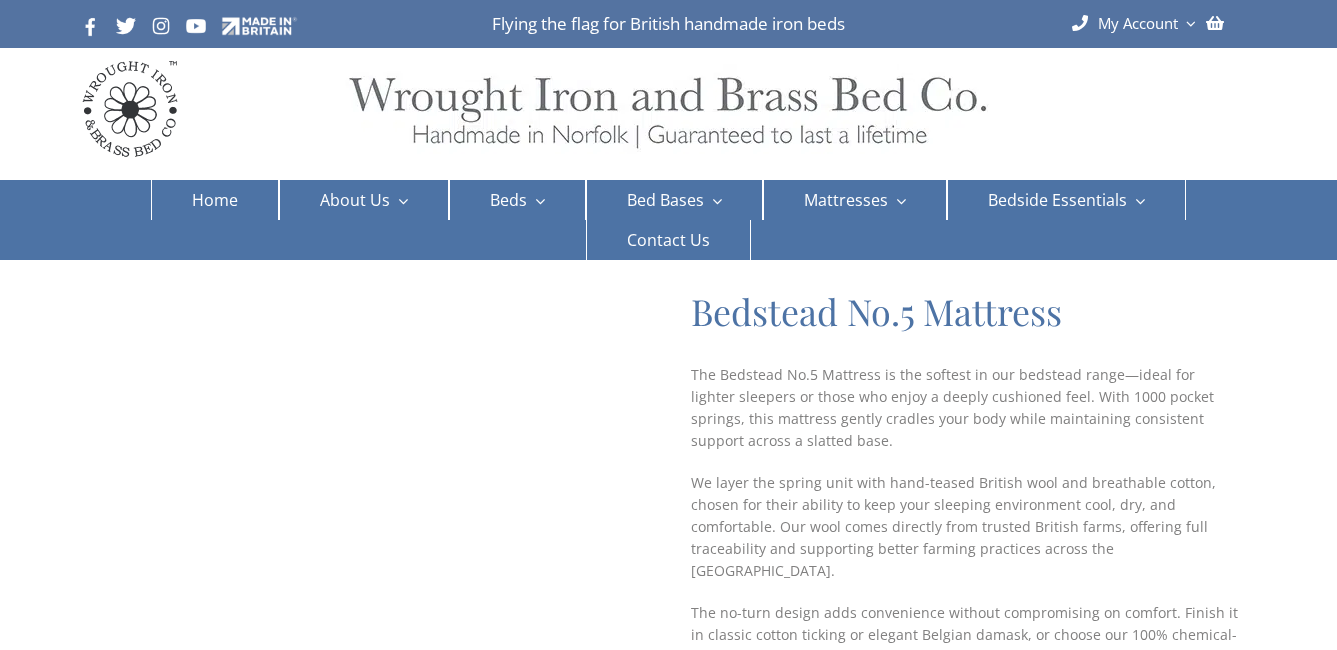 scroll, scrollTop: 0, scrollLeft: 0, axis: both 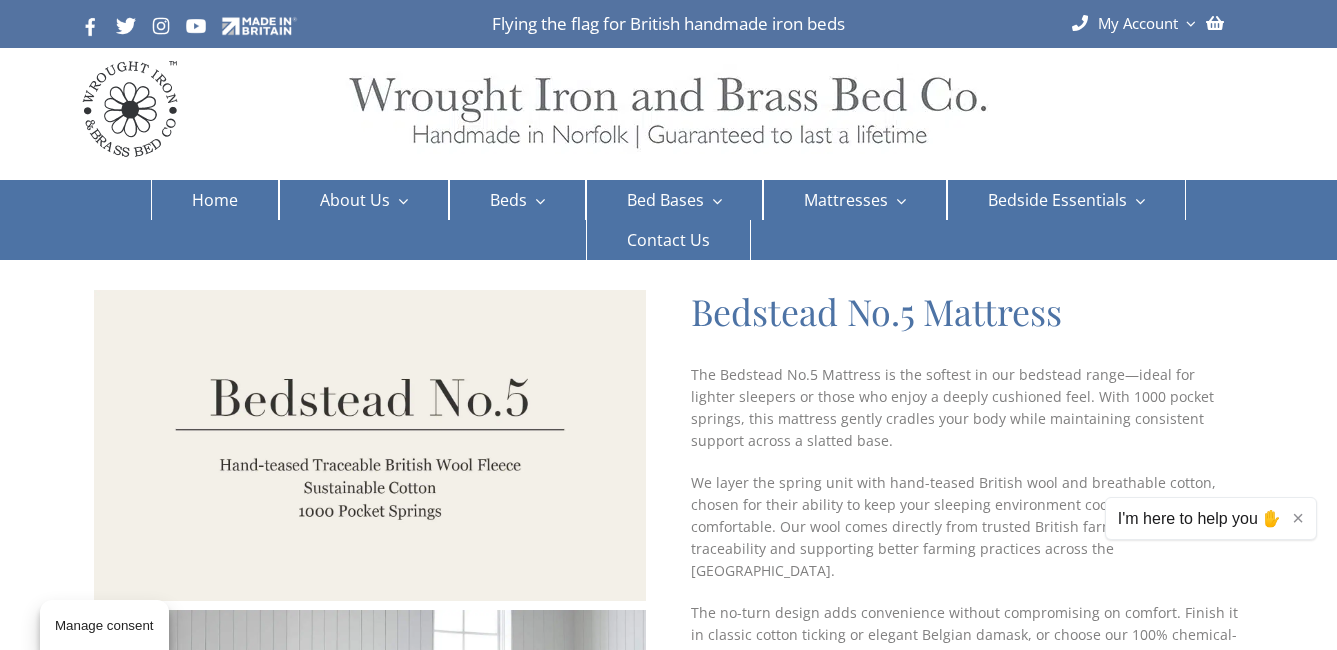 click on "×" at bounding box center (1298, 518) 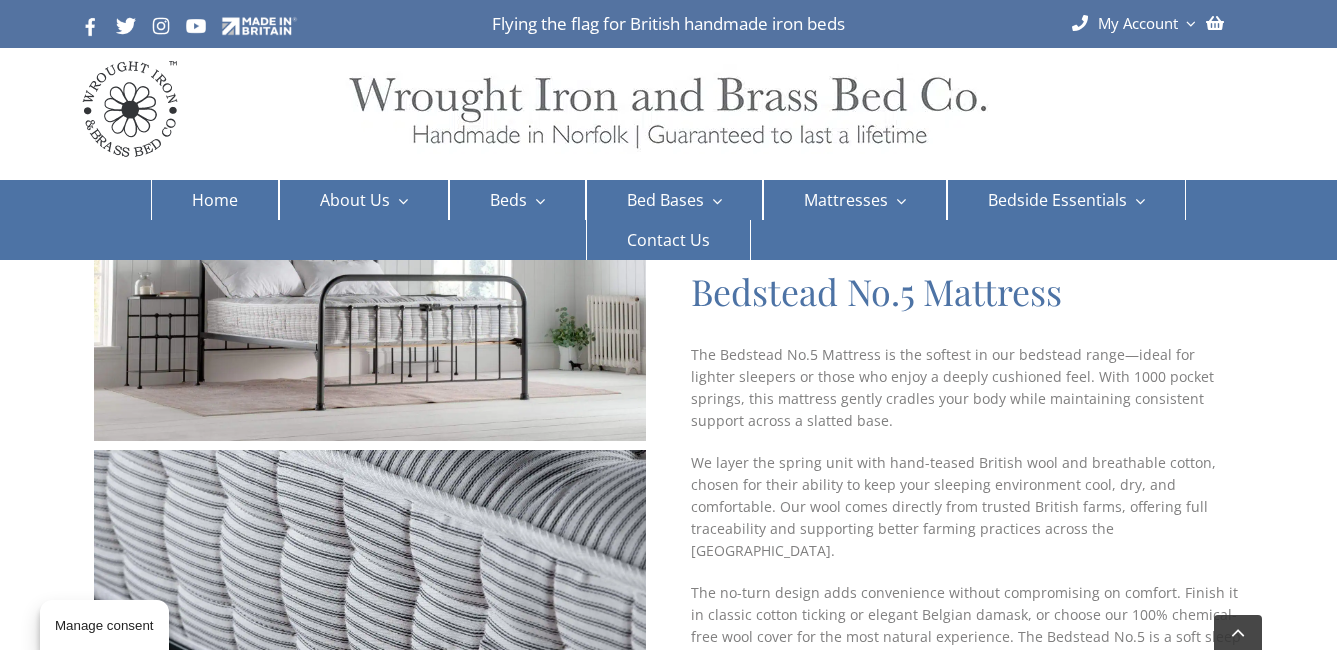 scroll, scrollTop: 500, scrollLeft: 0, axis: vertical 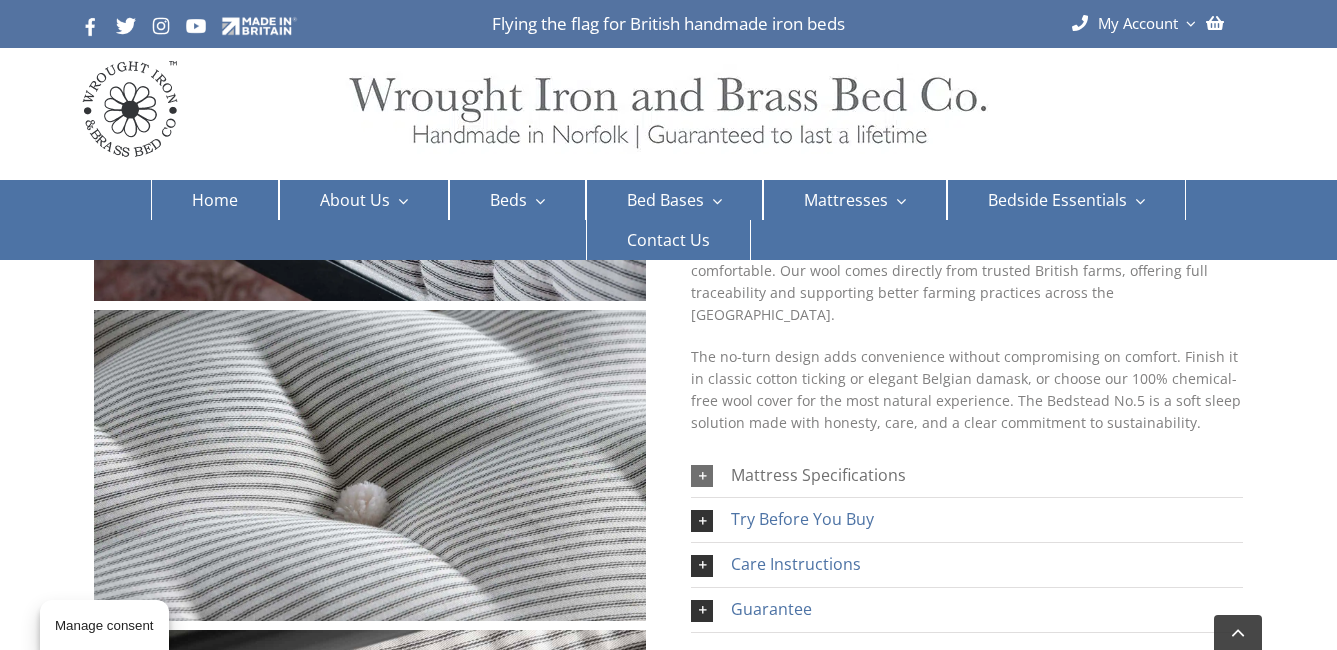 click on "Mattress Specifications" at bounding box center [818, 475] 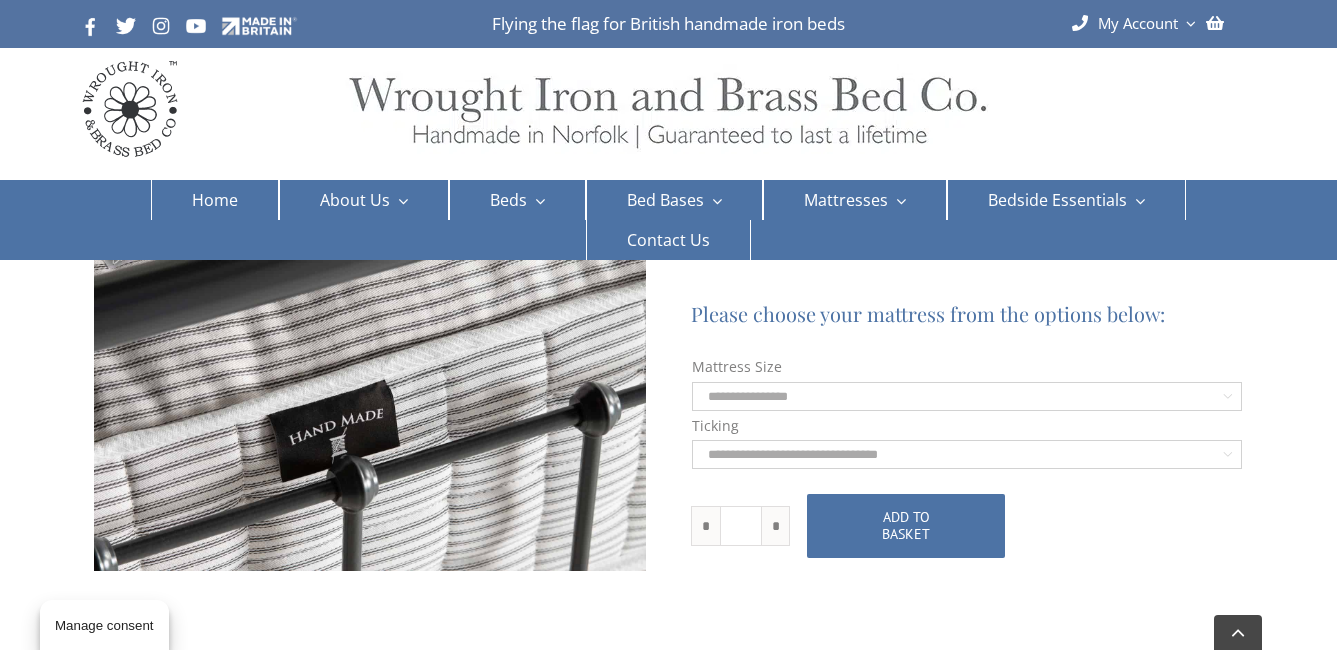 scroll, scrollTop: 1340, scrollLeft: 0, axis: vertical 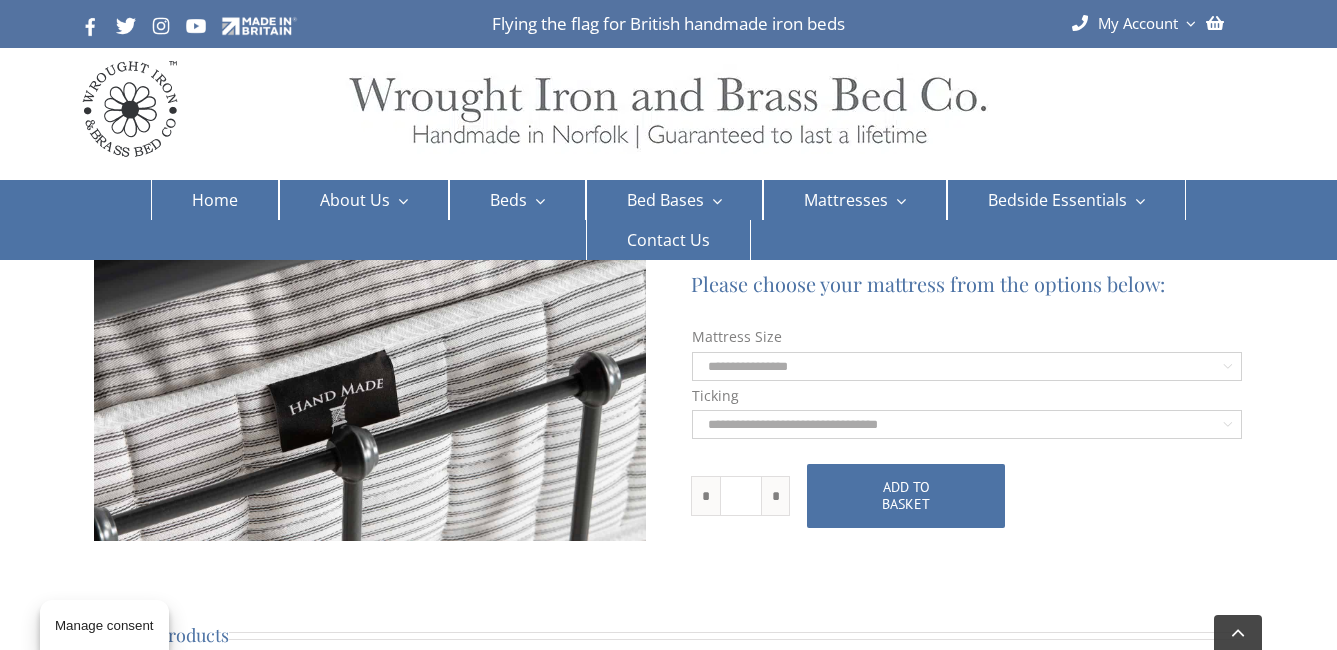 click on "**********" 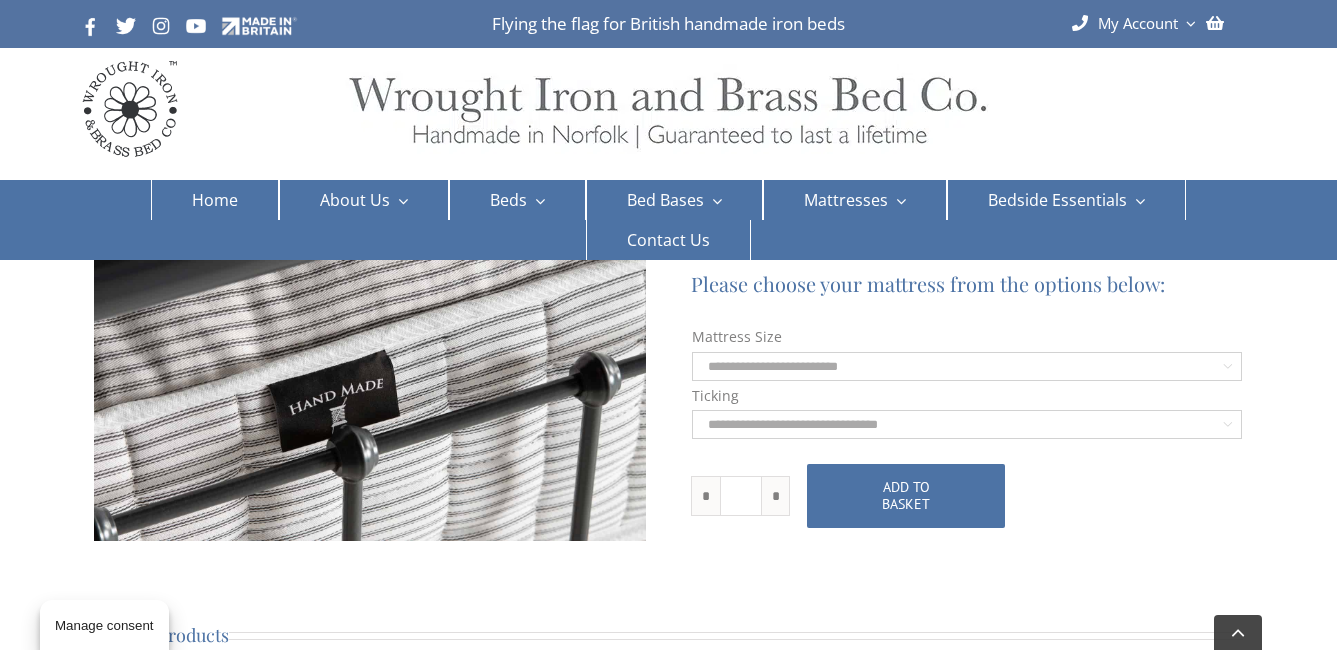 click on "**********" 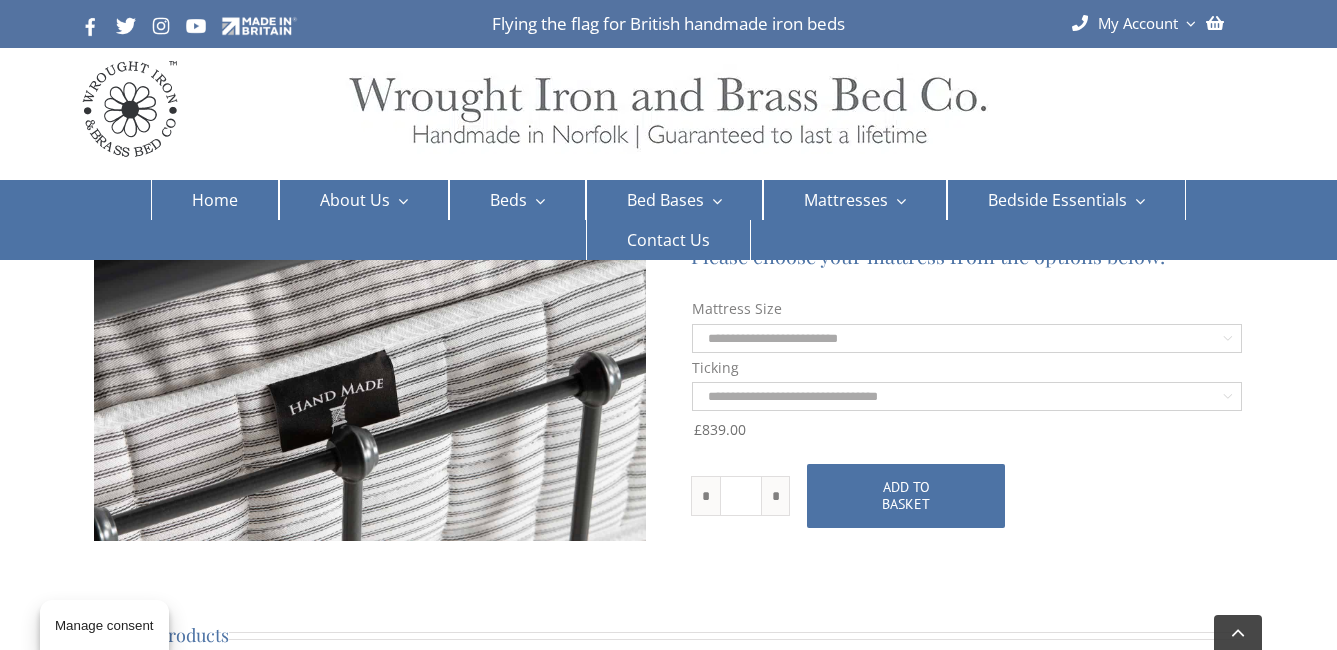click on "**********" 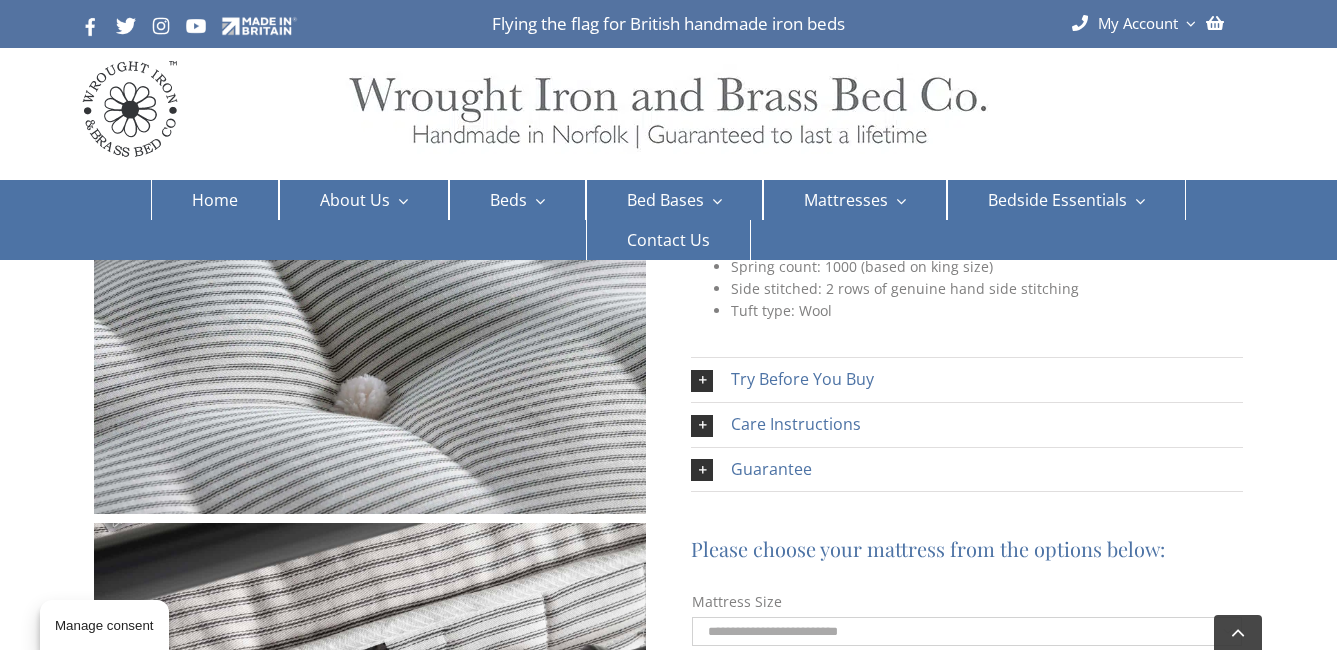 scroll, scrollTop: 1000, scrollLeft: 0, axis: vertical 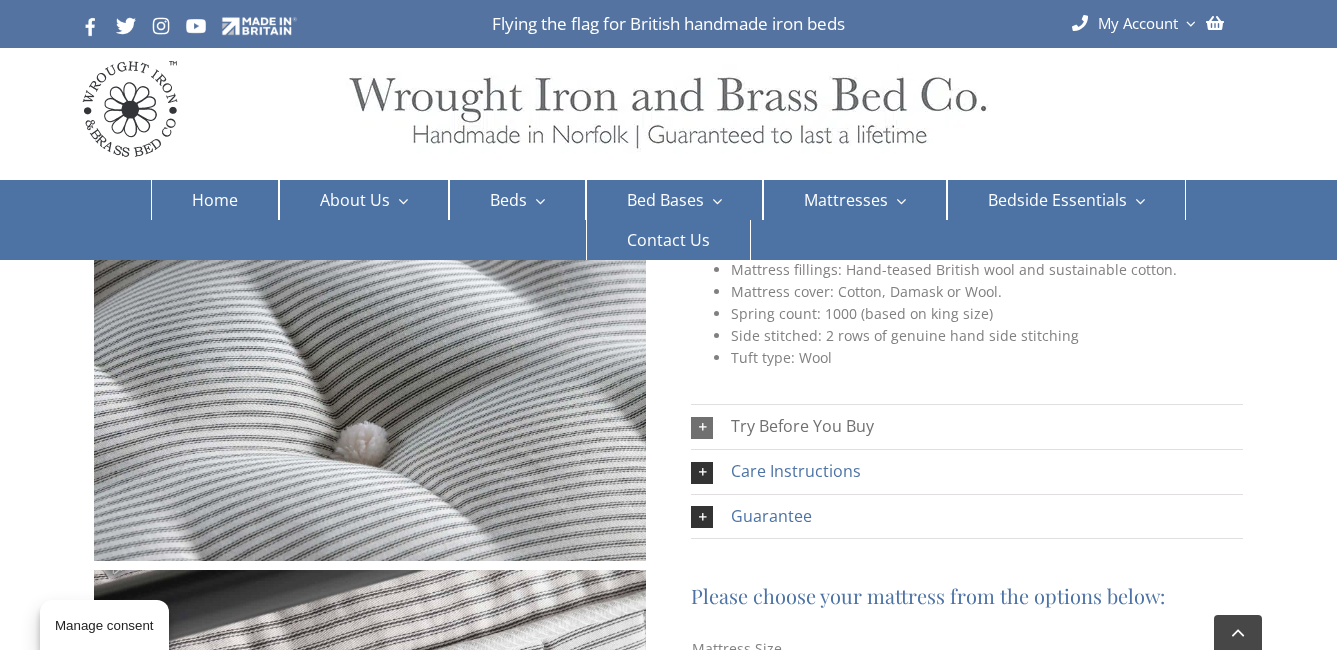 click on "Try Before You Buy" at bounding box center [802, 427] 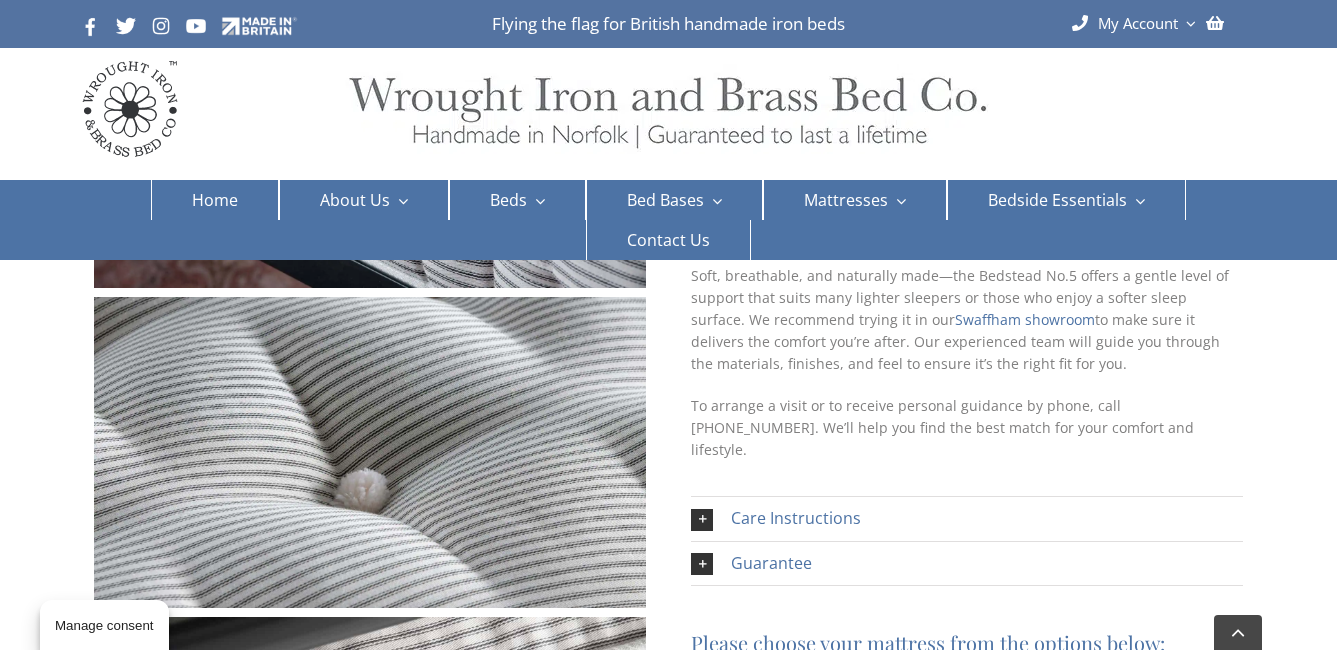 scroll, scrollTop: 1000, scrollLeft: 0, axis: vertical 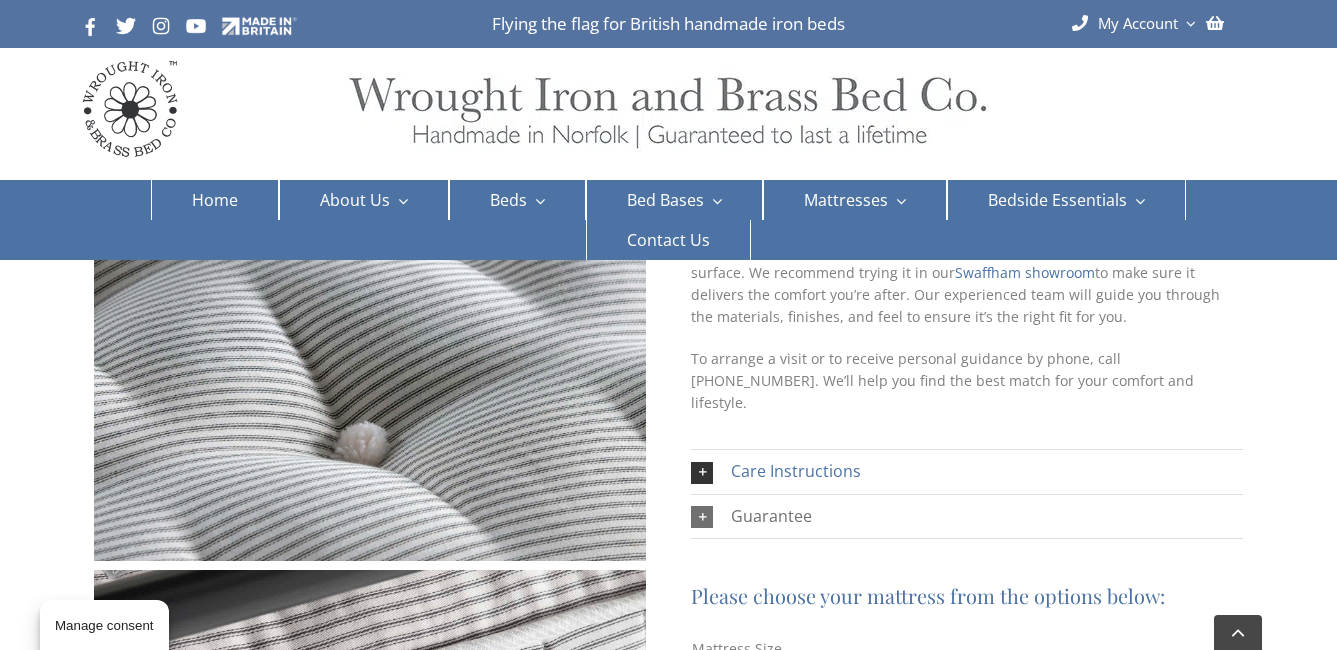 click on "Guarantee" at bounding box center (967, 517) 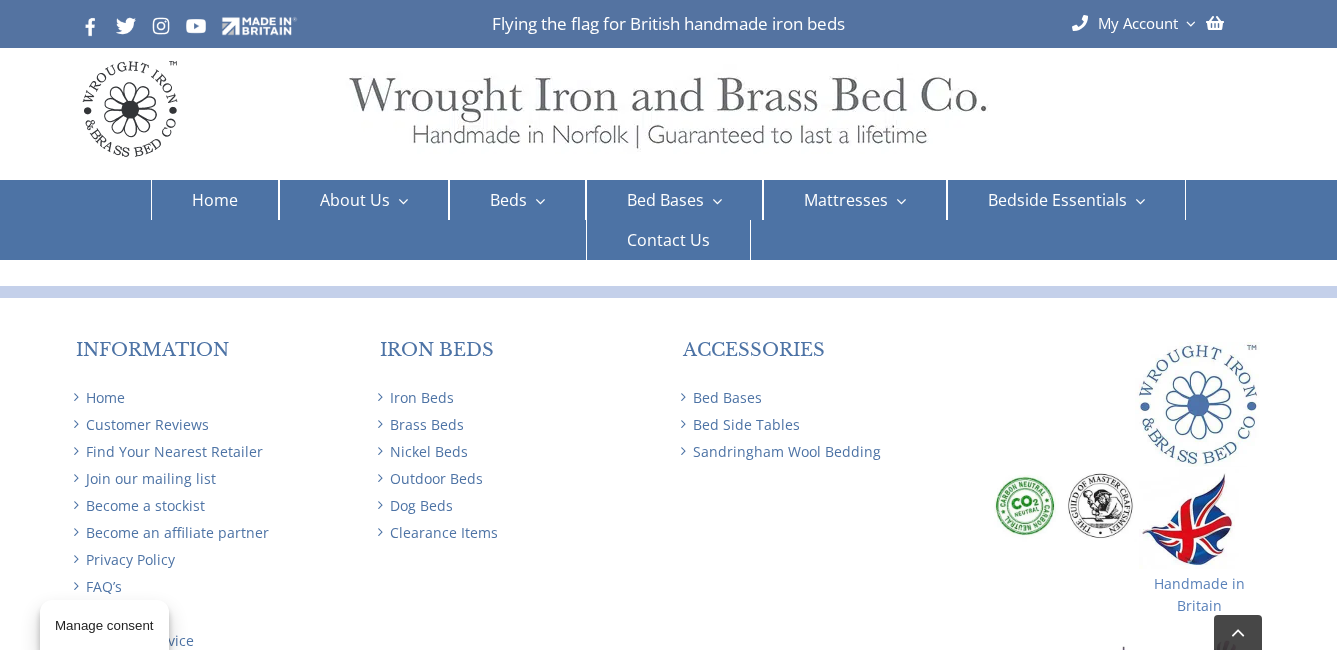 scroll, scrollTop: 2300, scrollLeft: 0, axis: vertical 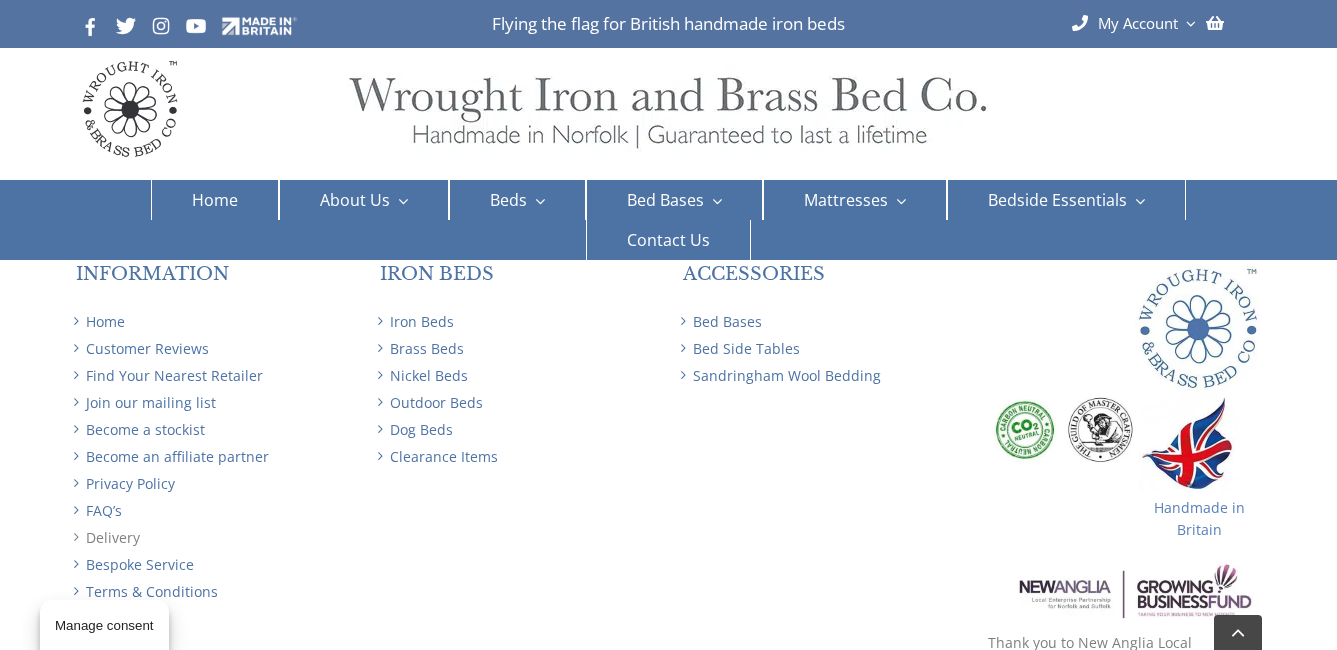 click on "Delivery" at bounding box center [213, 537] 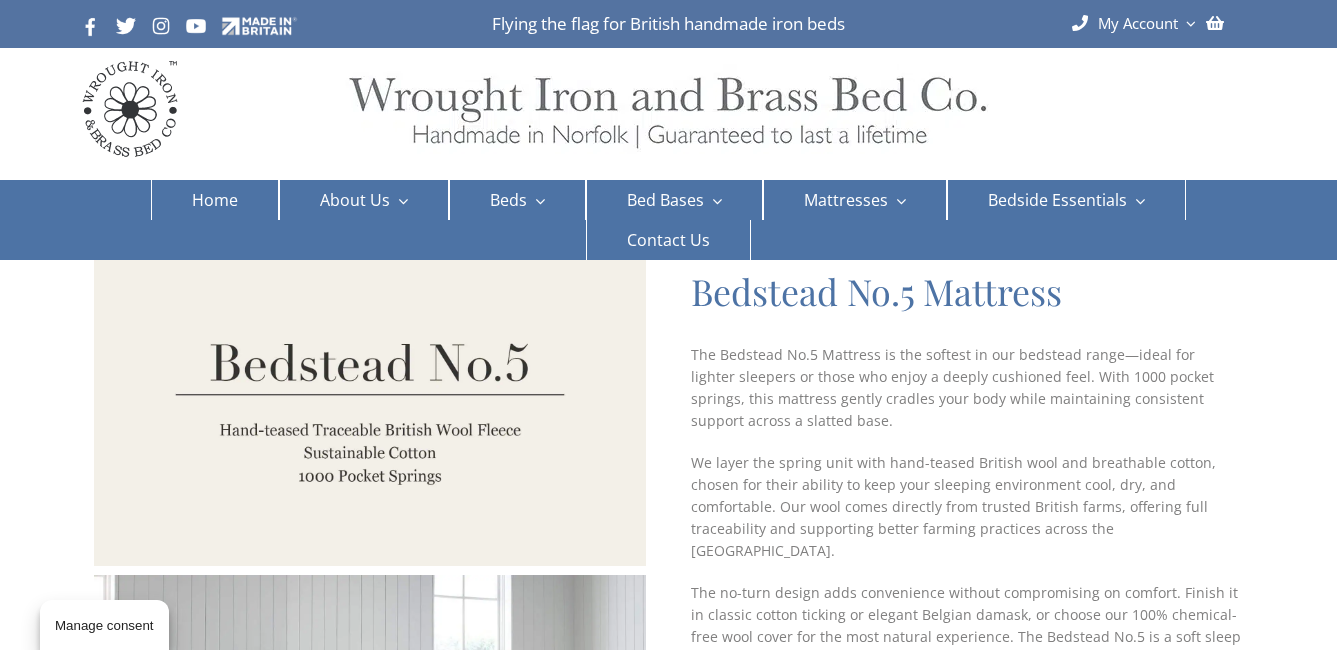 scroll, scrollTop: 0, scrollLeft: 0, axis: both 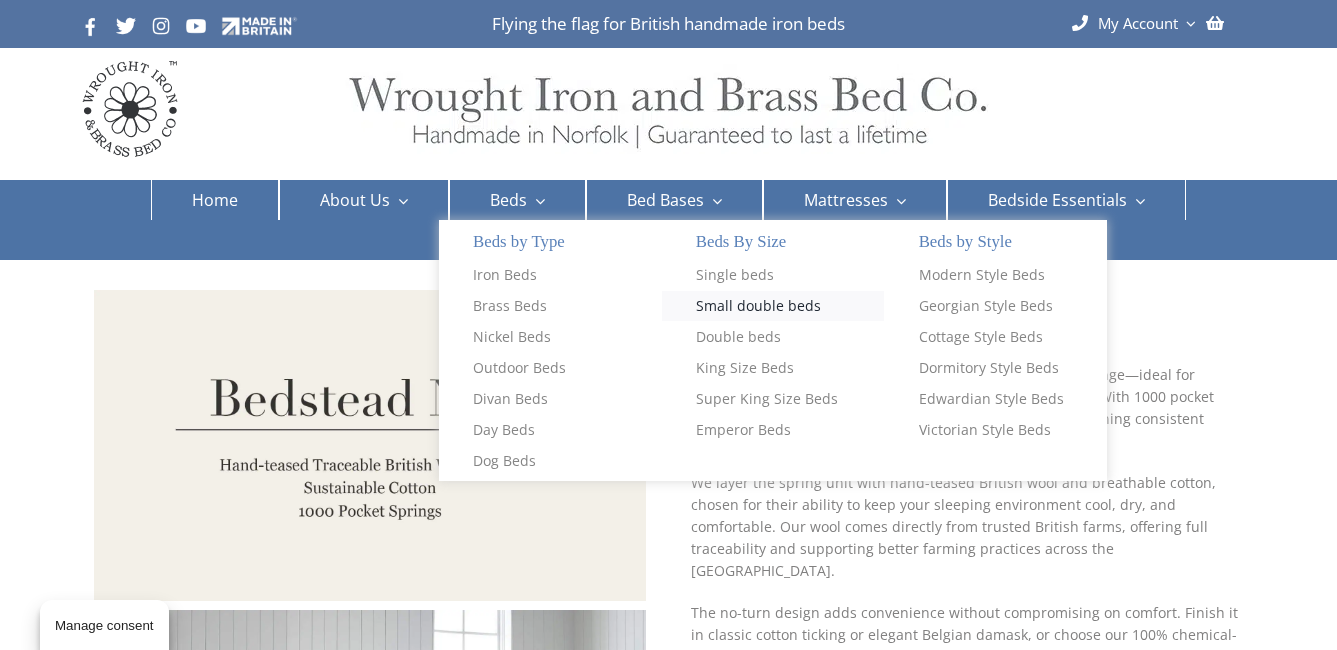 click on "Small double beds" at bounding box center [758, 306] 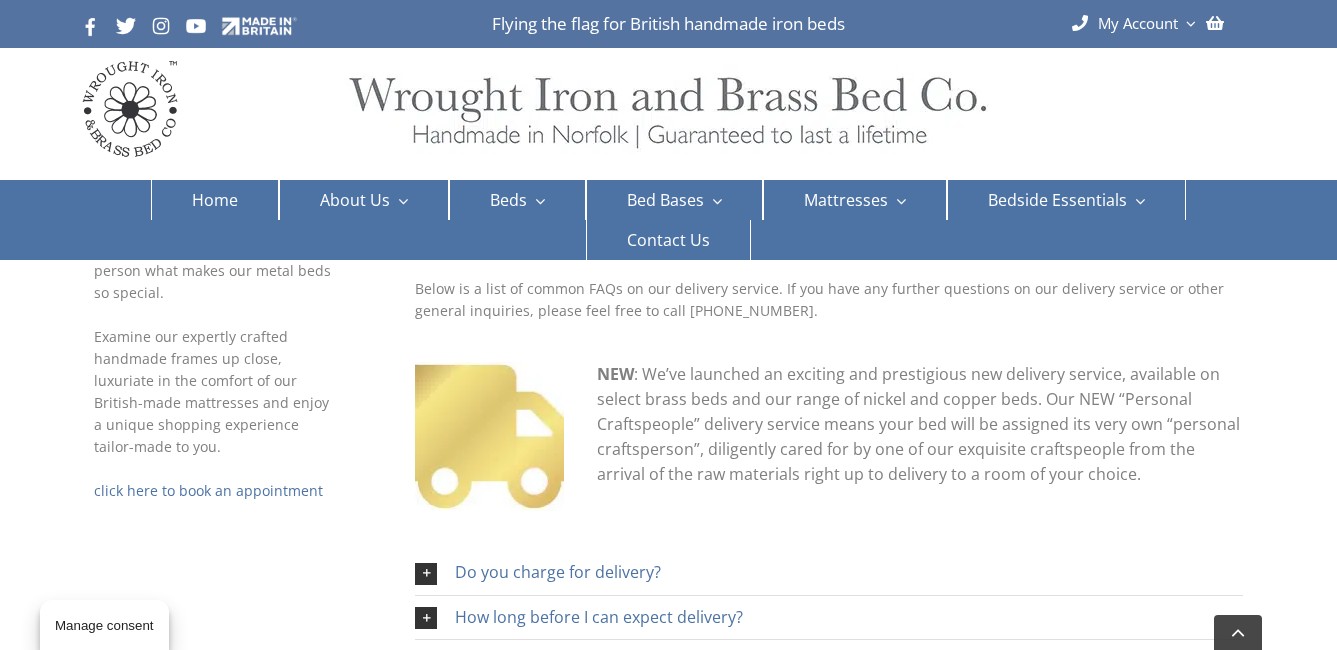 scroll, scrollTop: 300, scrollLeft: 0, axis: vertical 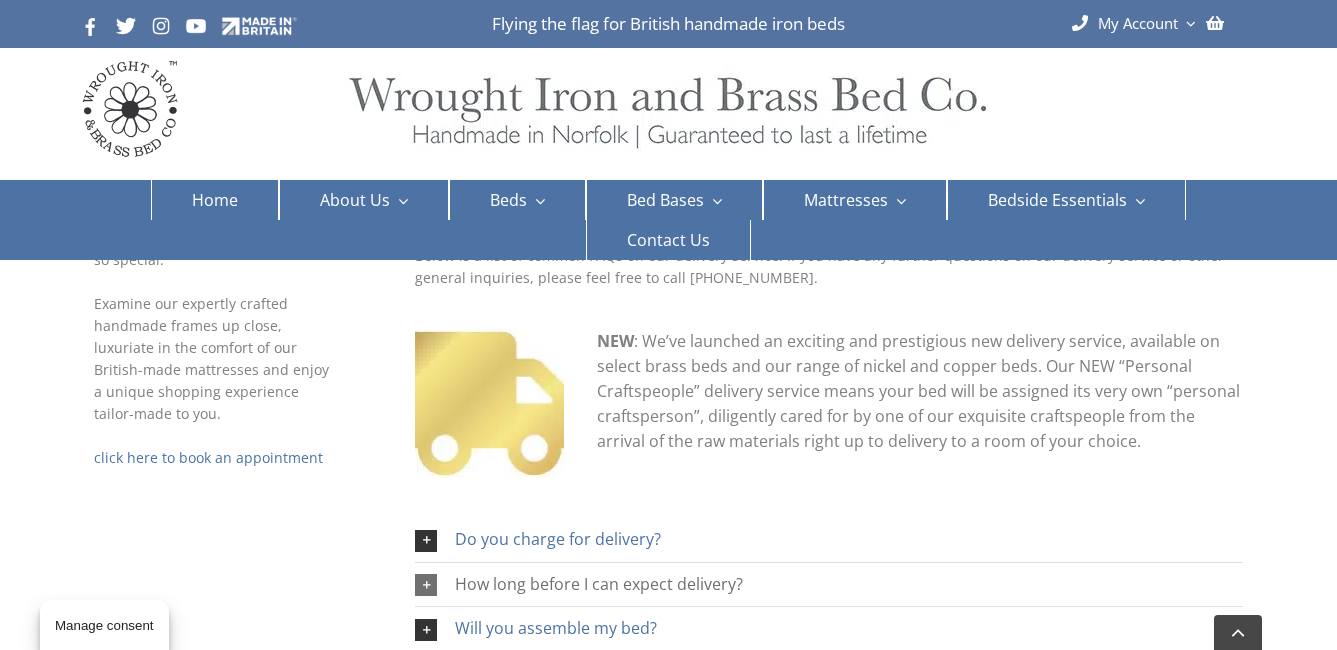 click on "How long before I can expect delivery?" at bounding box center (599, 584) 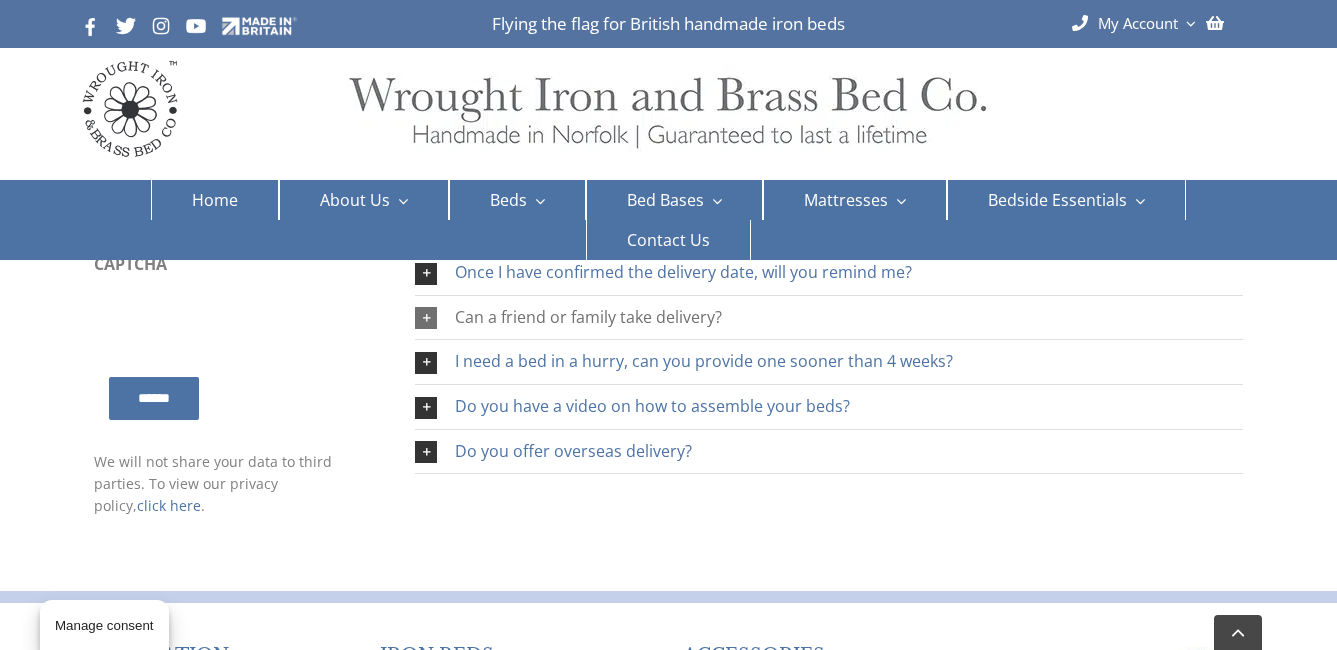 scroll, scrollTop: 1200, scrollLeft: 0, axis: vertical 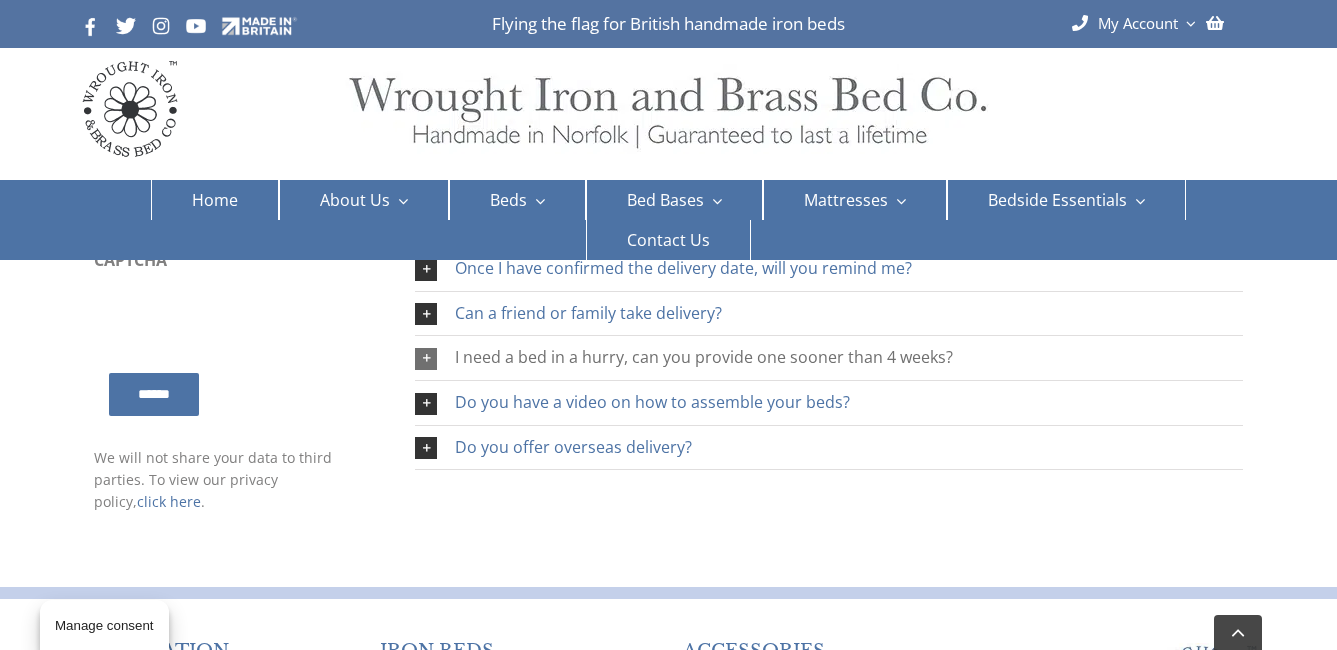 click on "I need a bed in a hurry, can you provide one sooner than 4 weeks?" at bounding box center [704, 357] 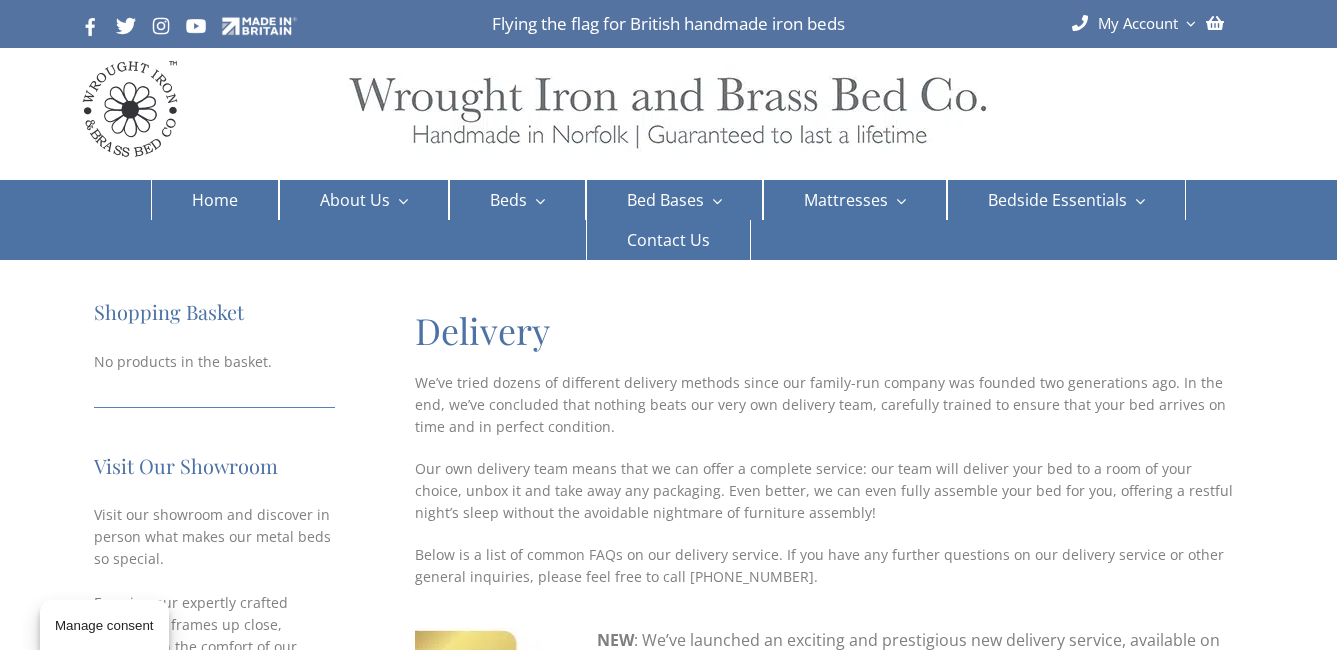 scroll, scrollTop: 0, scrollLeft: 0, axis: both 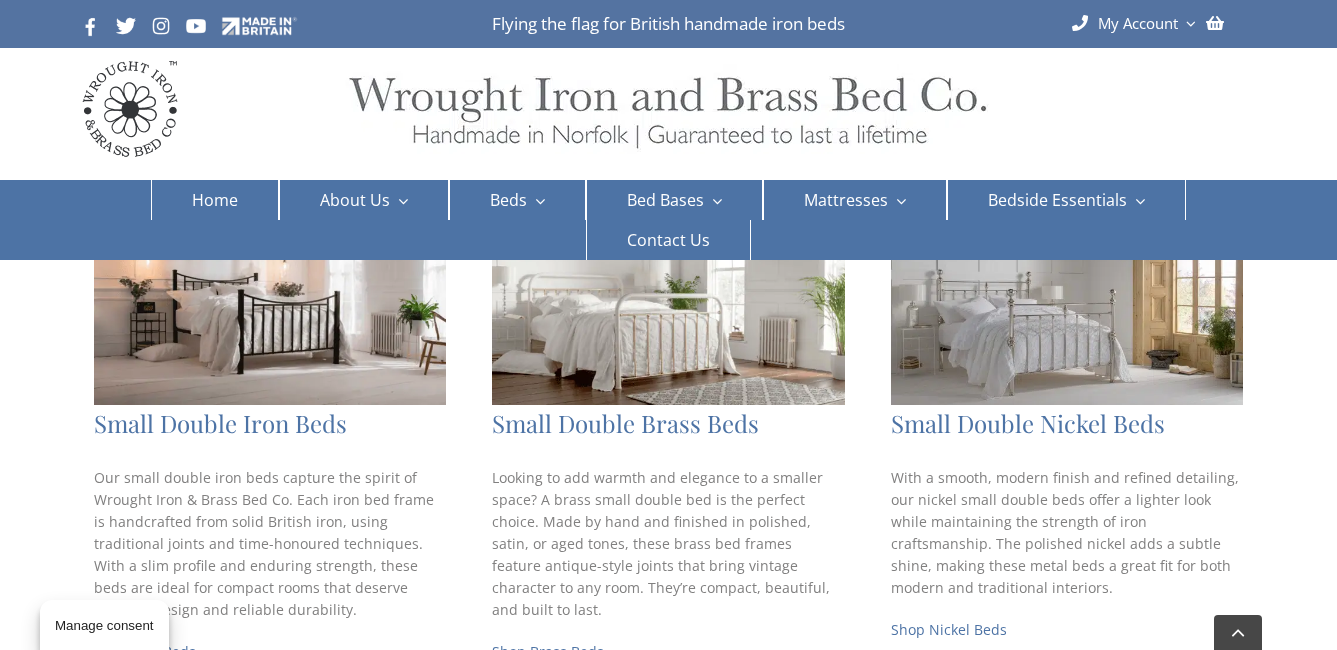 click at bounding box center (270, 319) 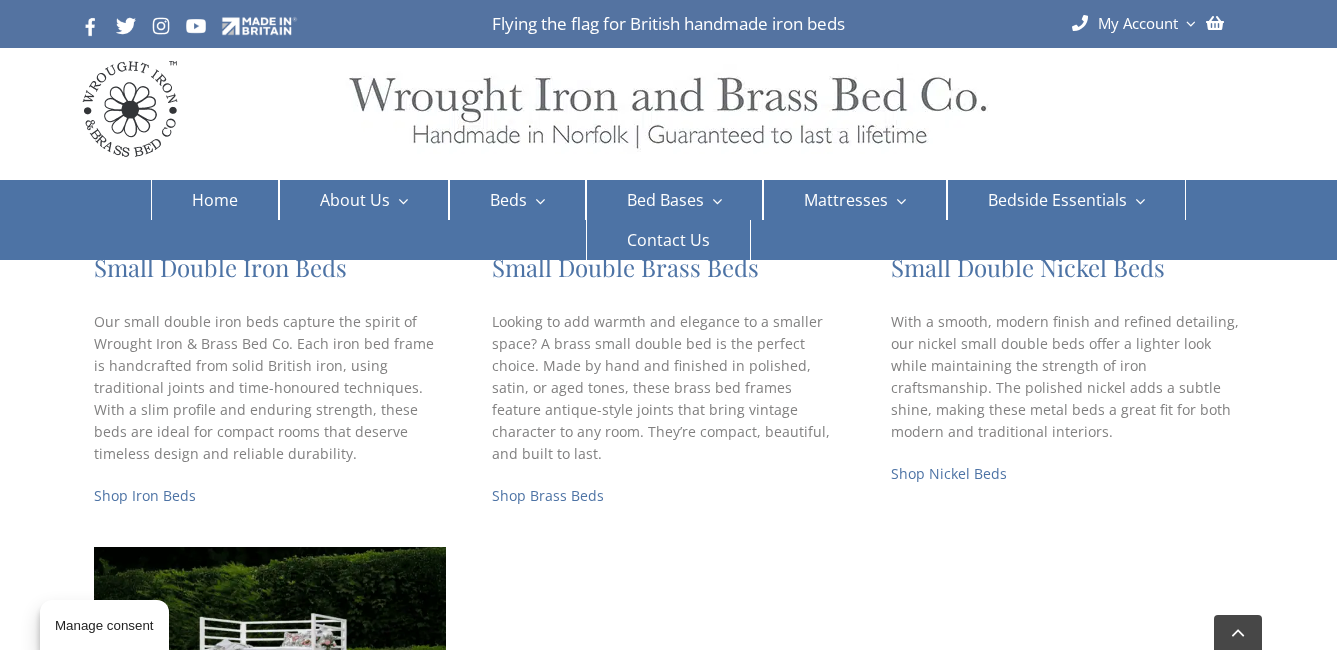 scroll, scrollTop: 900, scrollLeft: 0, axis: vertical 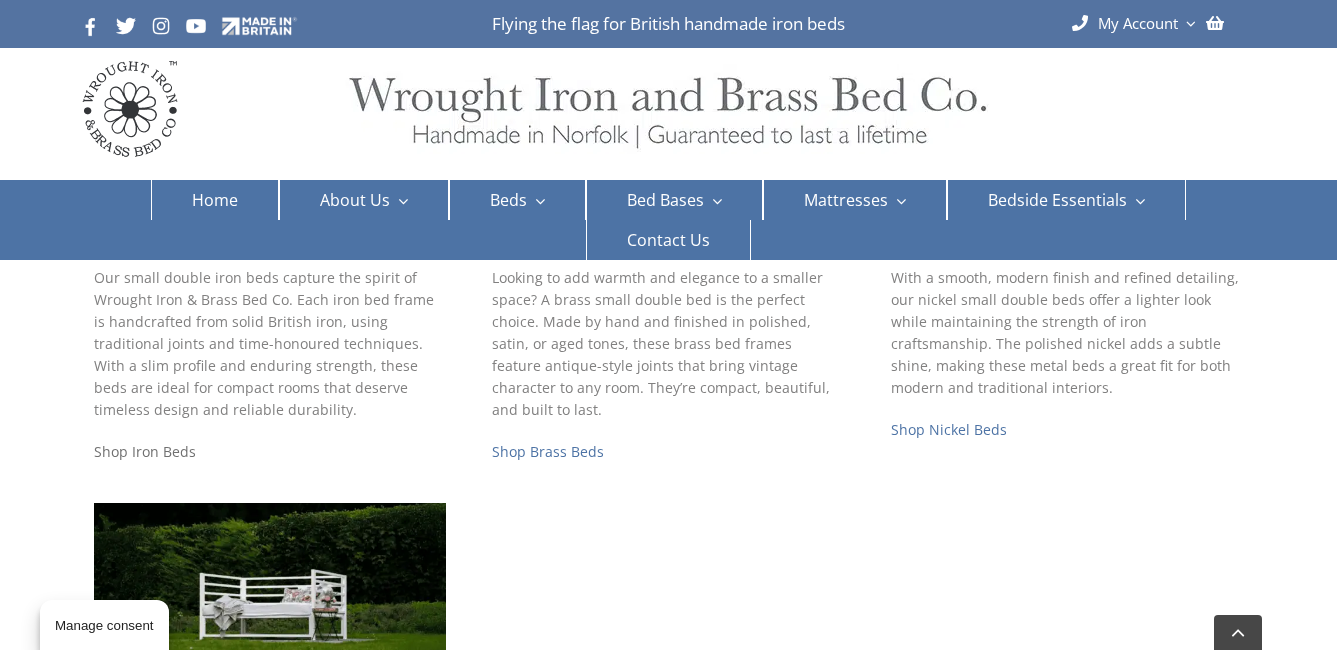 click on "Shop Iron Beds" at bounding box center (145, 451) 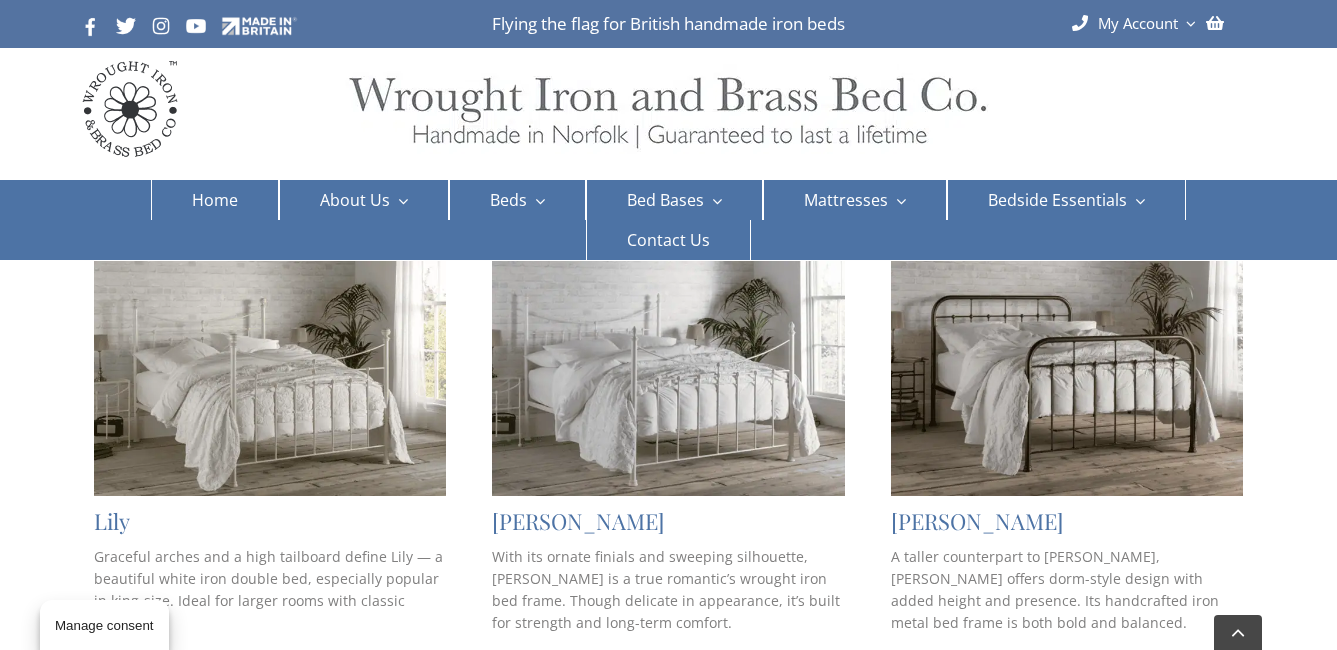 scroll, scrollTop: 1400, scrollLeft: 0, axis: vertical 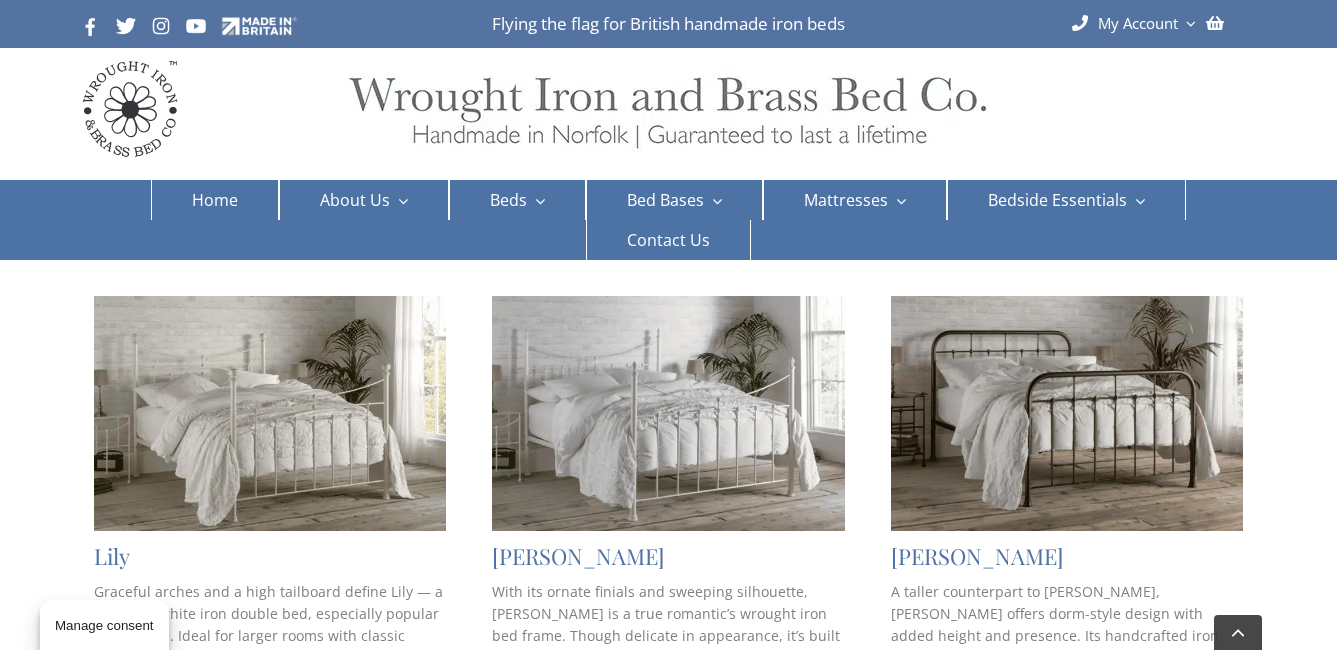 click at bounding box center [270, 413] 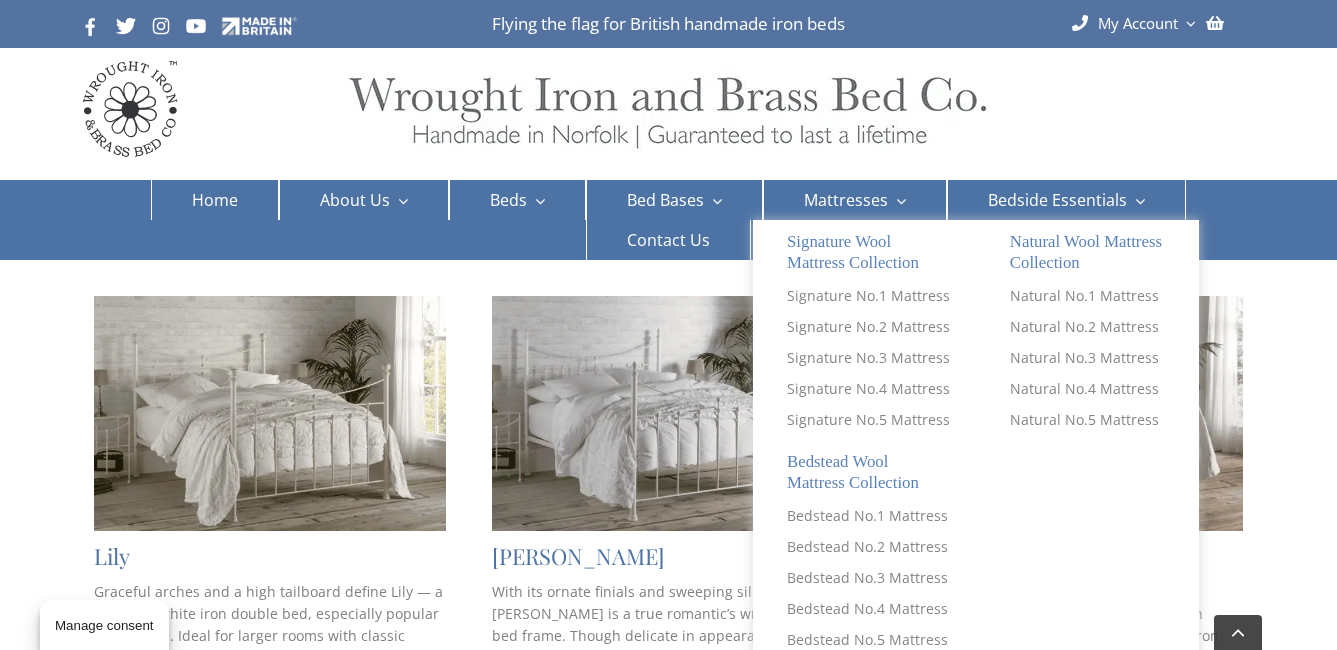 click on "Mattresses" at bounding box center [846, 200] 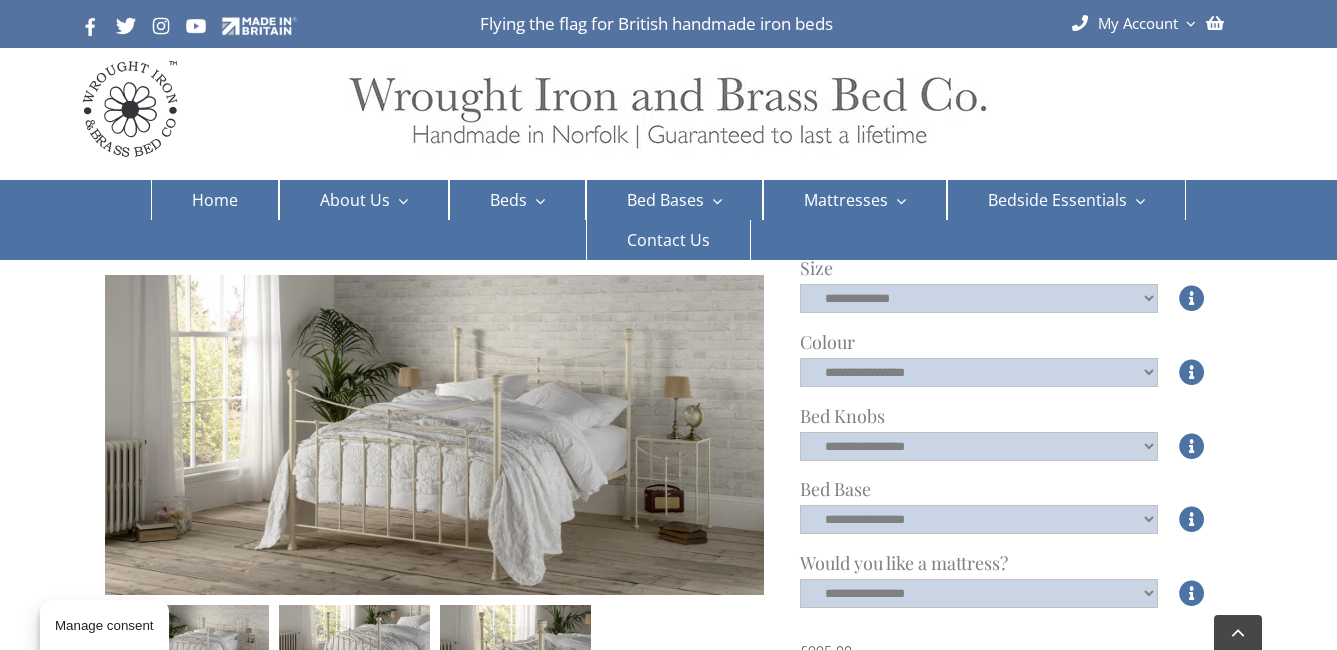 scroll, scrollTop: 600, scrollLeft: 0, axis: vertical 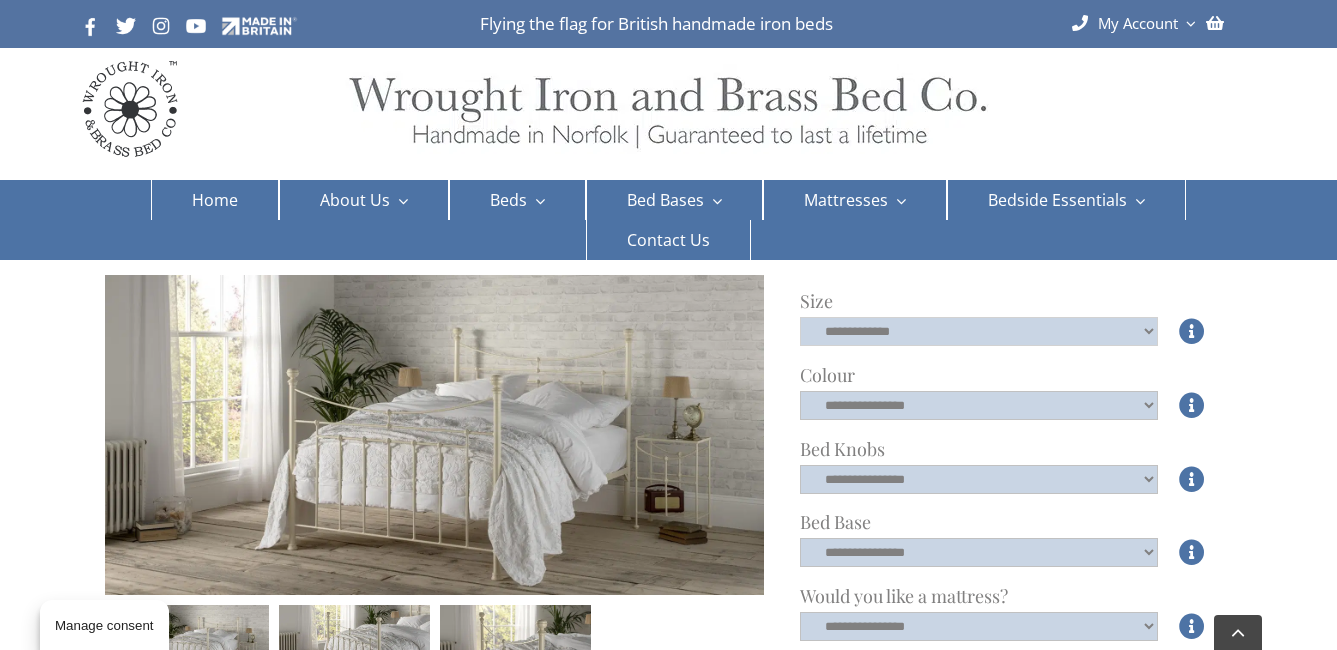 click on "**********" 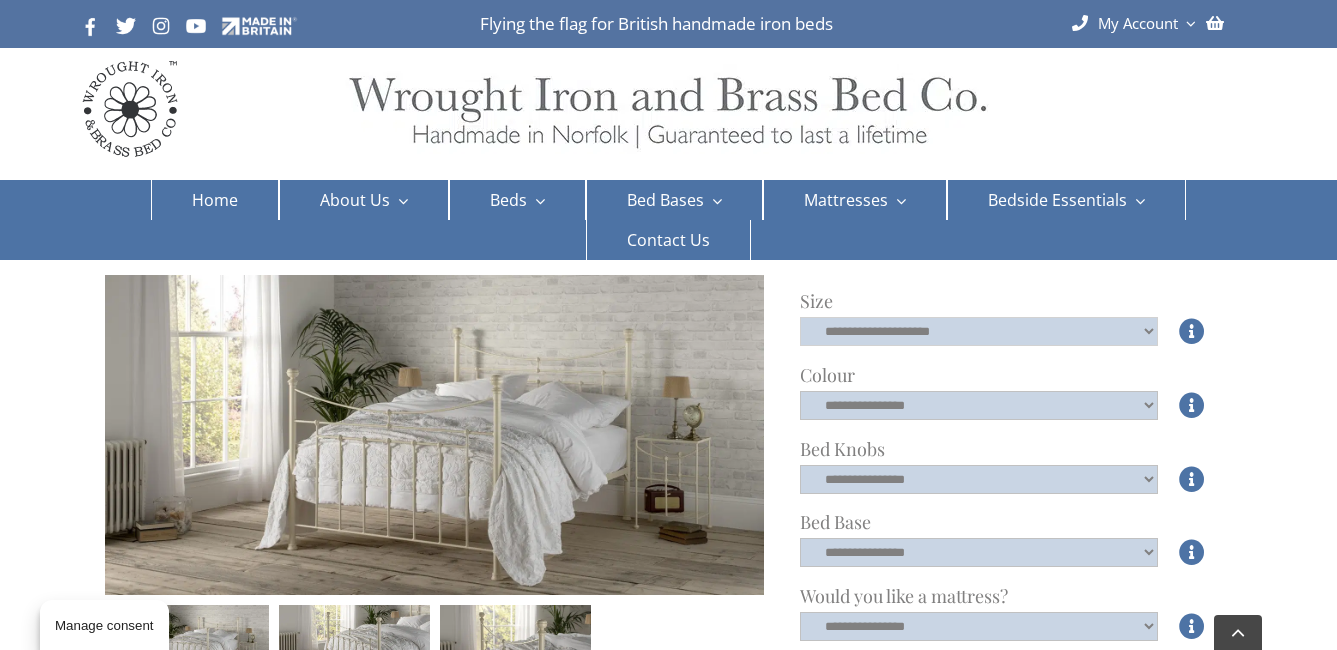 click on "**********" 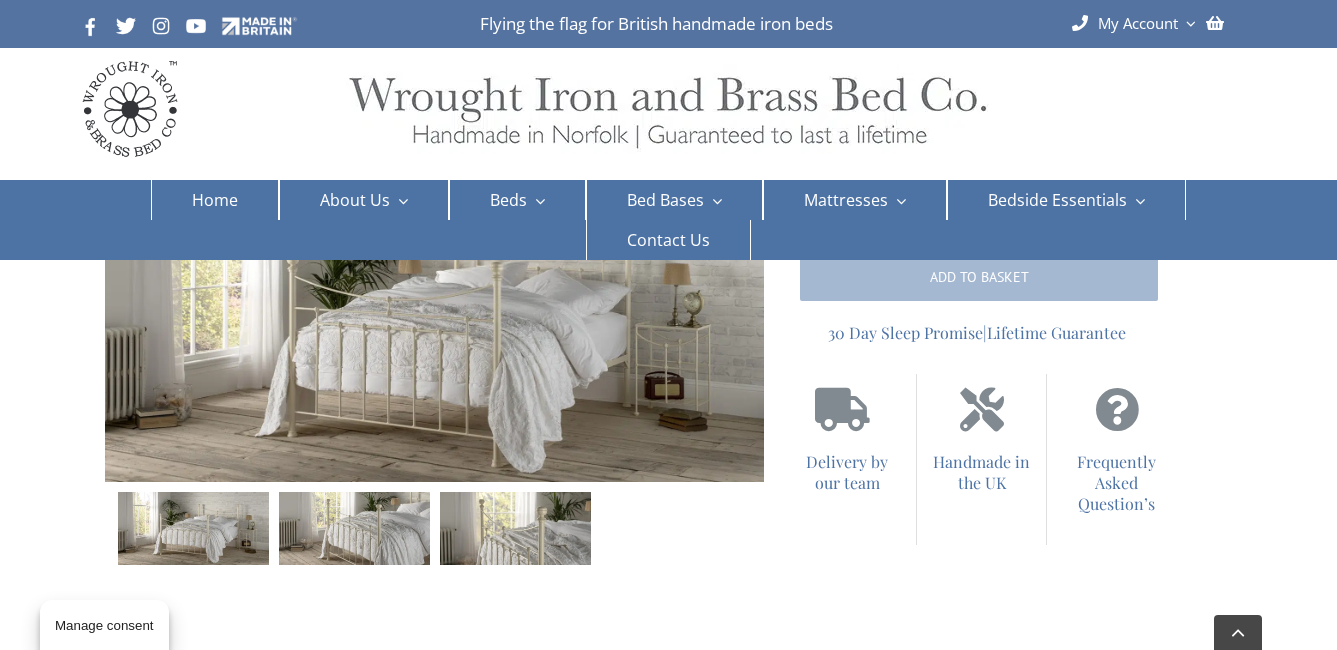 scroll, scrollTop: 1100, scrollLeft: 0, axis: vertical 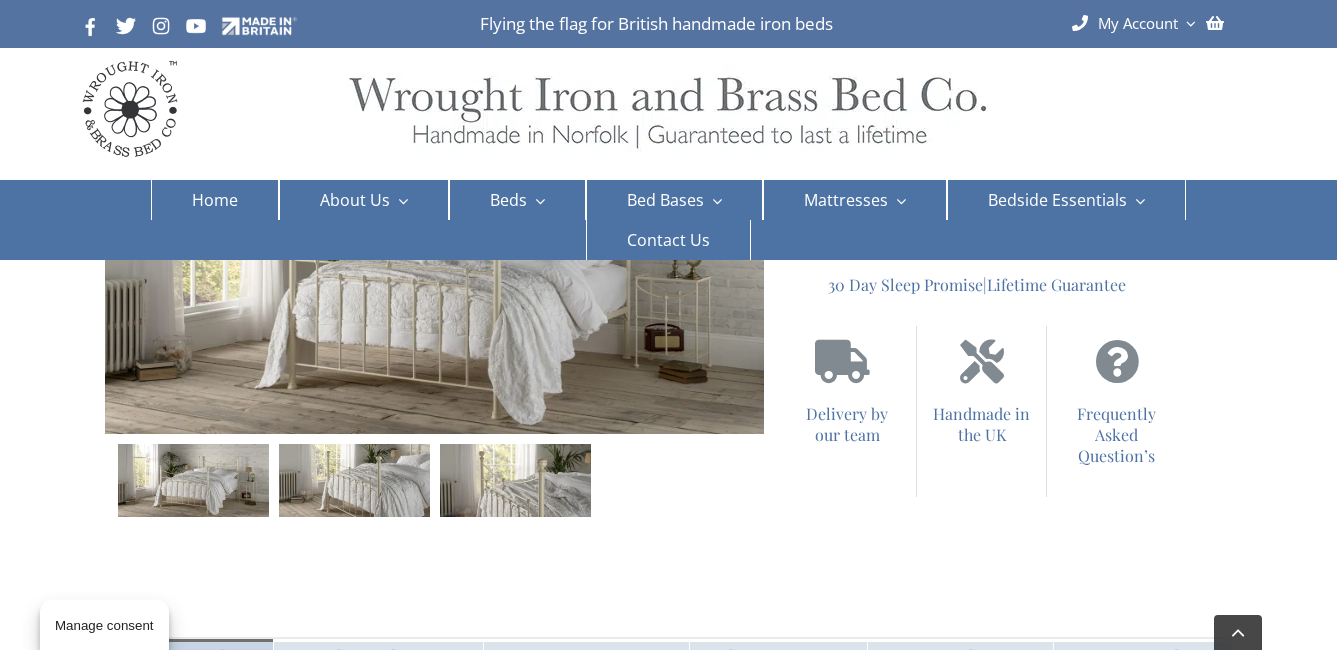 click at bounding box center (354, 480) 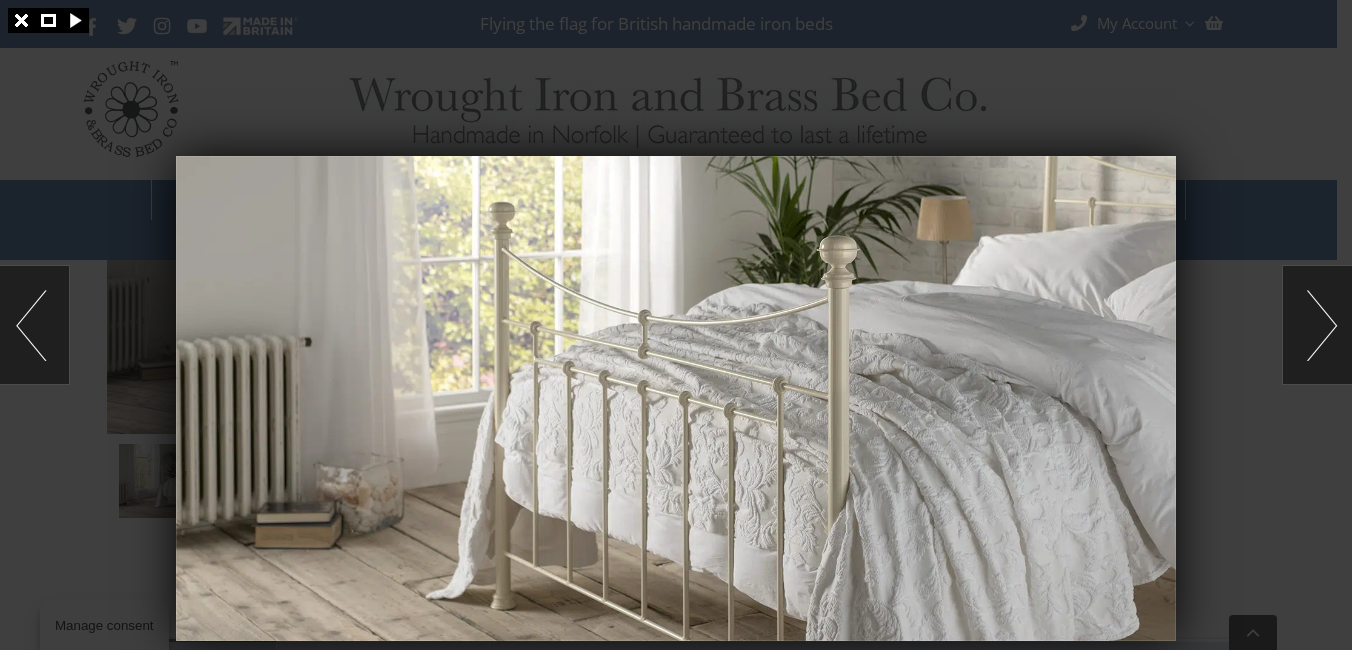click at bounding box center [1317, 325] 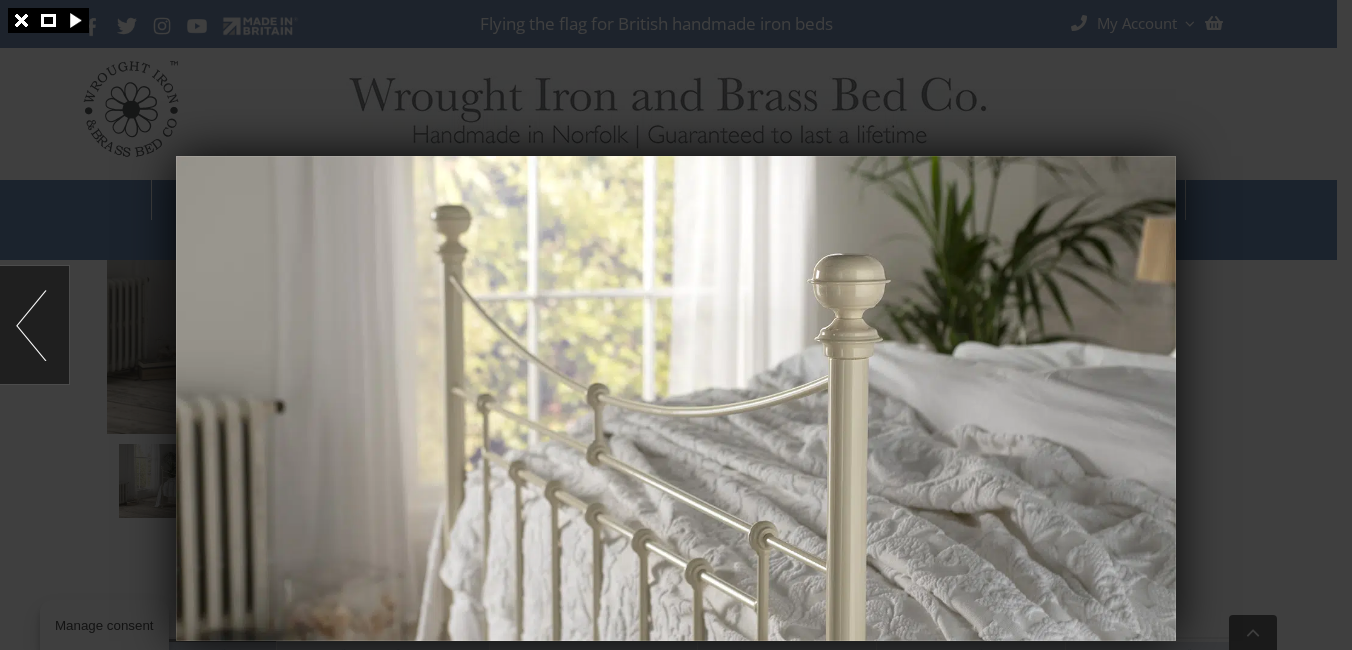 click at bounding box center [34, 325] 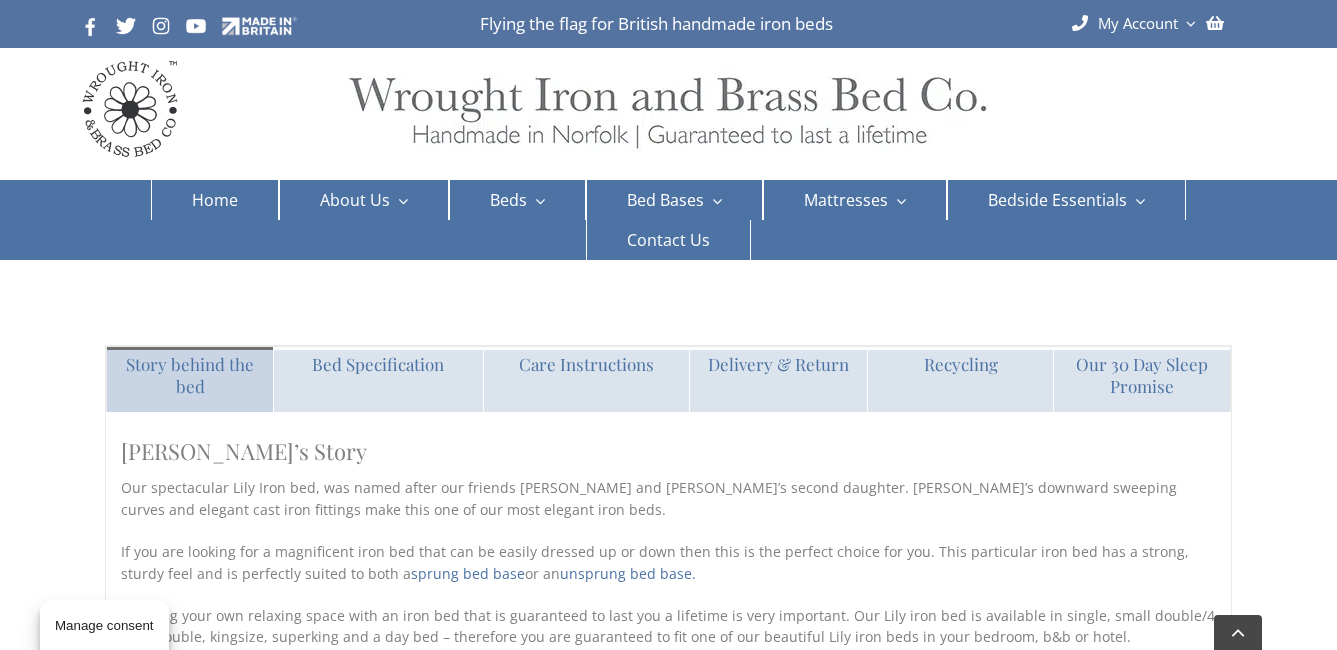 scroll, scrollTop: 1400, scrollLeft: 0, axis: vertical 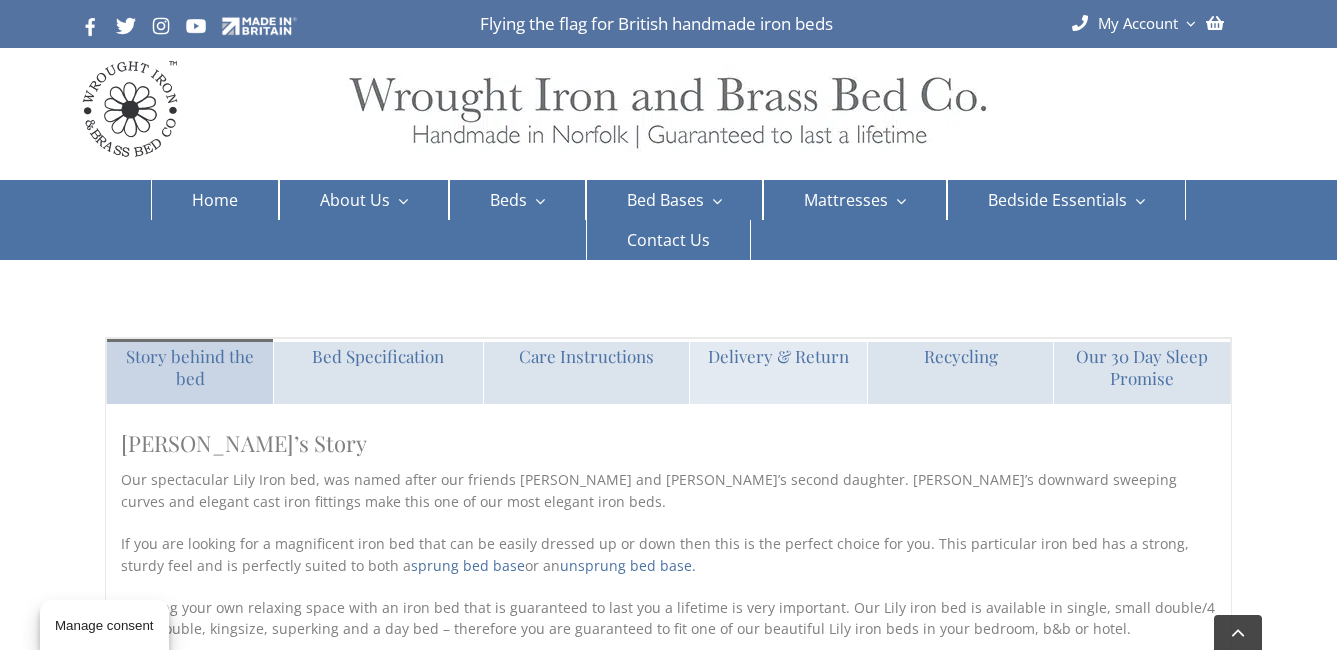 click on "Delivery & Return" at bounding box center (778, 356) 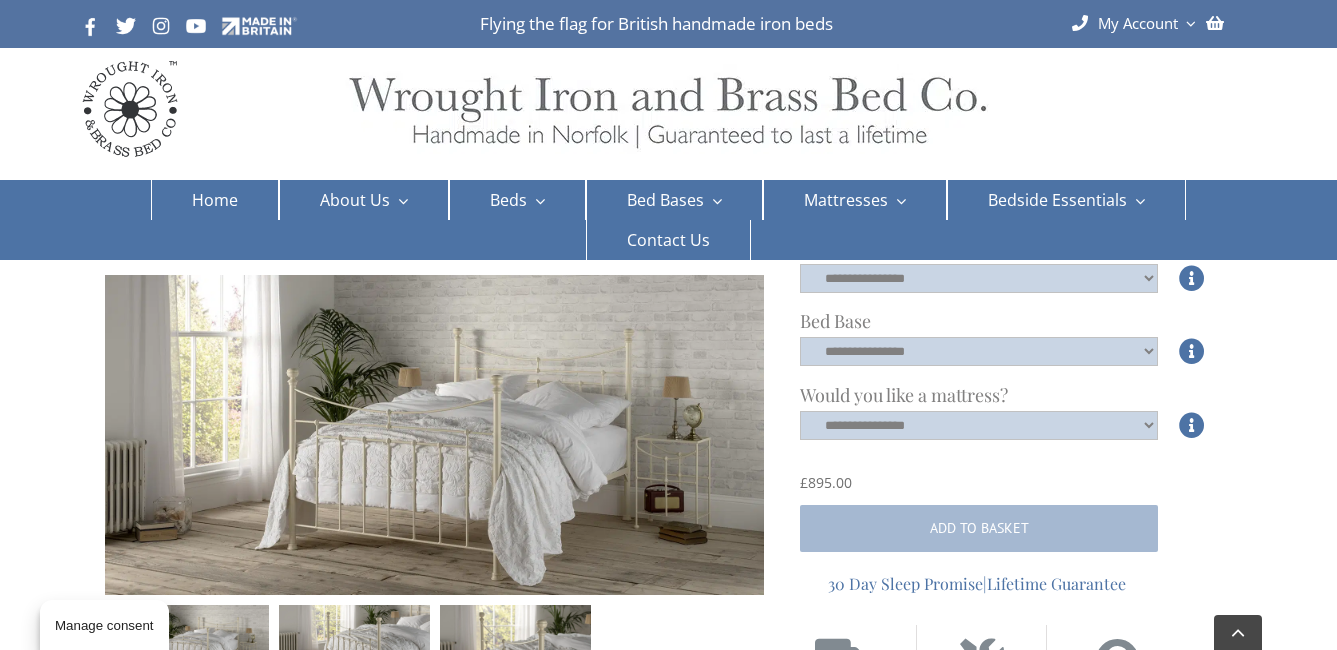 scroll, scrollTop: 800, scrollLeft: 0, axis: vertical 